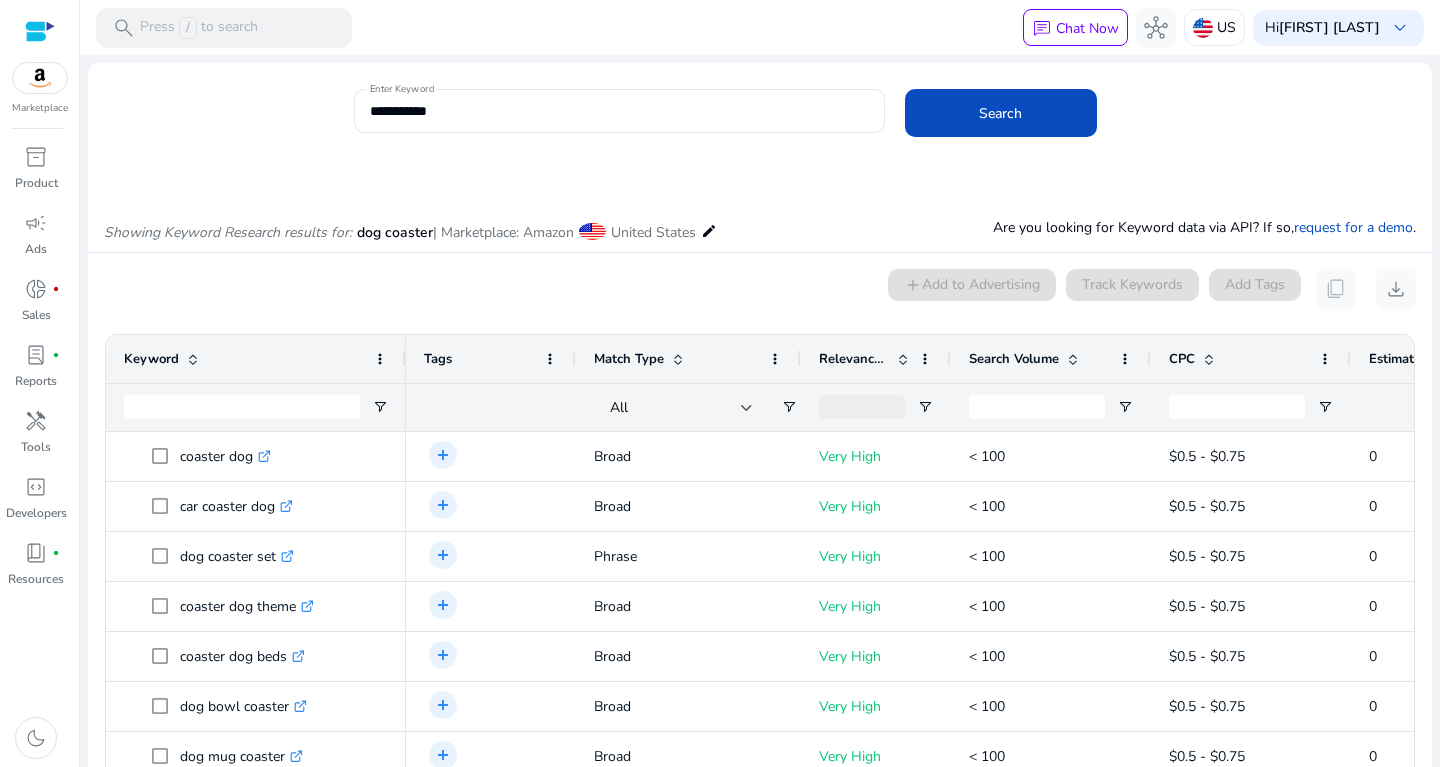 scroll, scrollTop: 0, scrollLeft: 0, axis: both 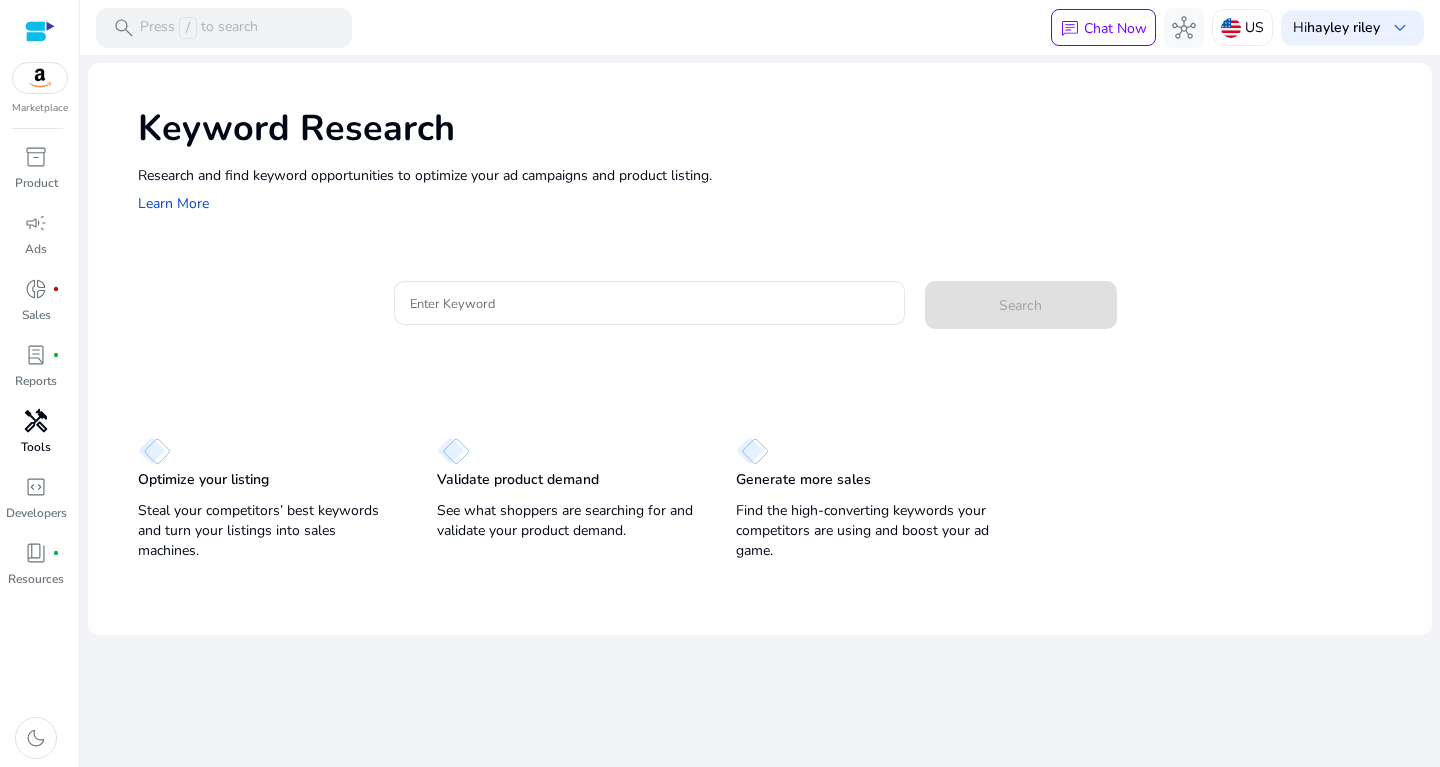 click on "handyman" at bounding box center (36, 421) 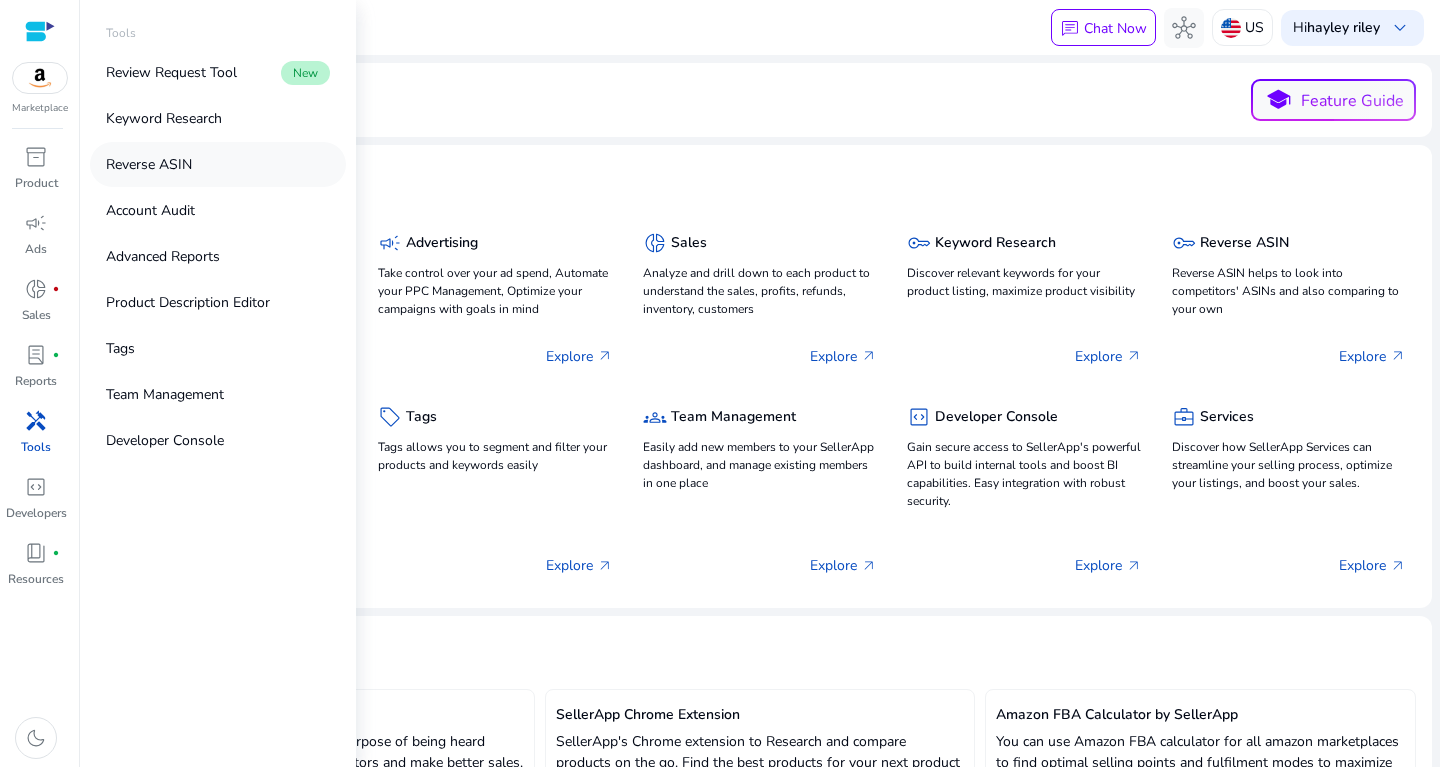 click on "Reverse ASIN" at bounding box center [218, 164] 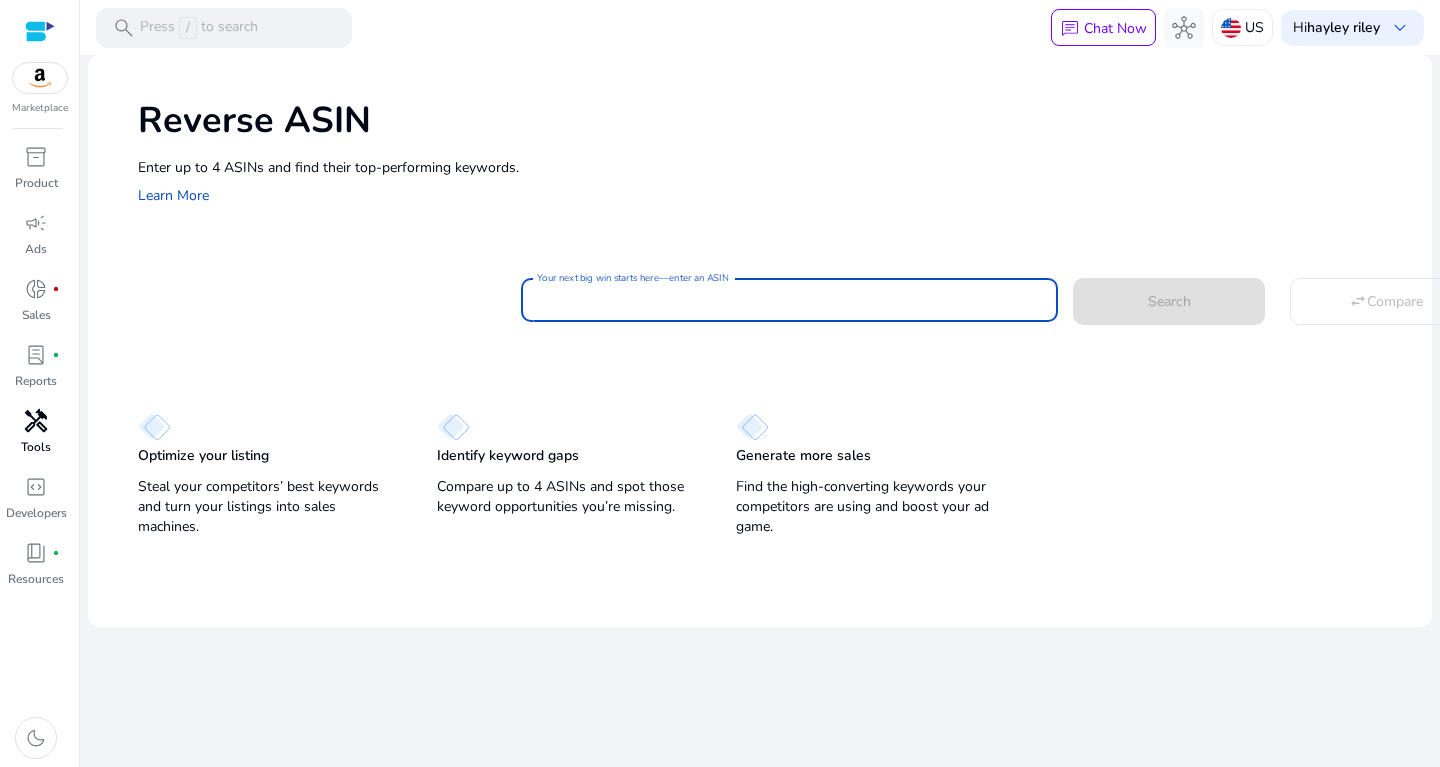 click on "Your next big win starts here—enter an ASIN" at bounding box center [789, 300] 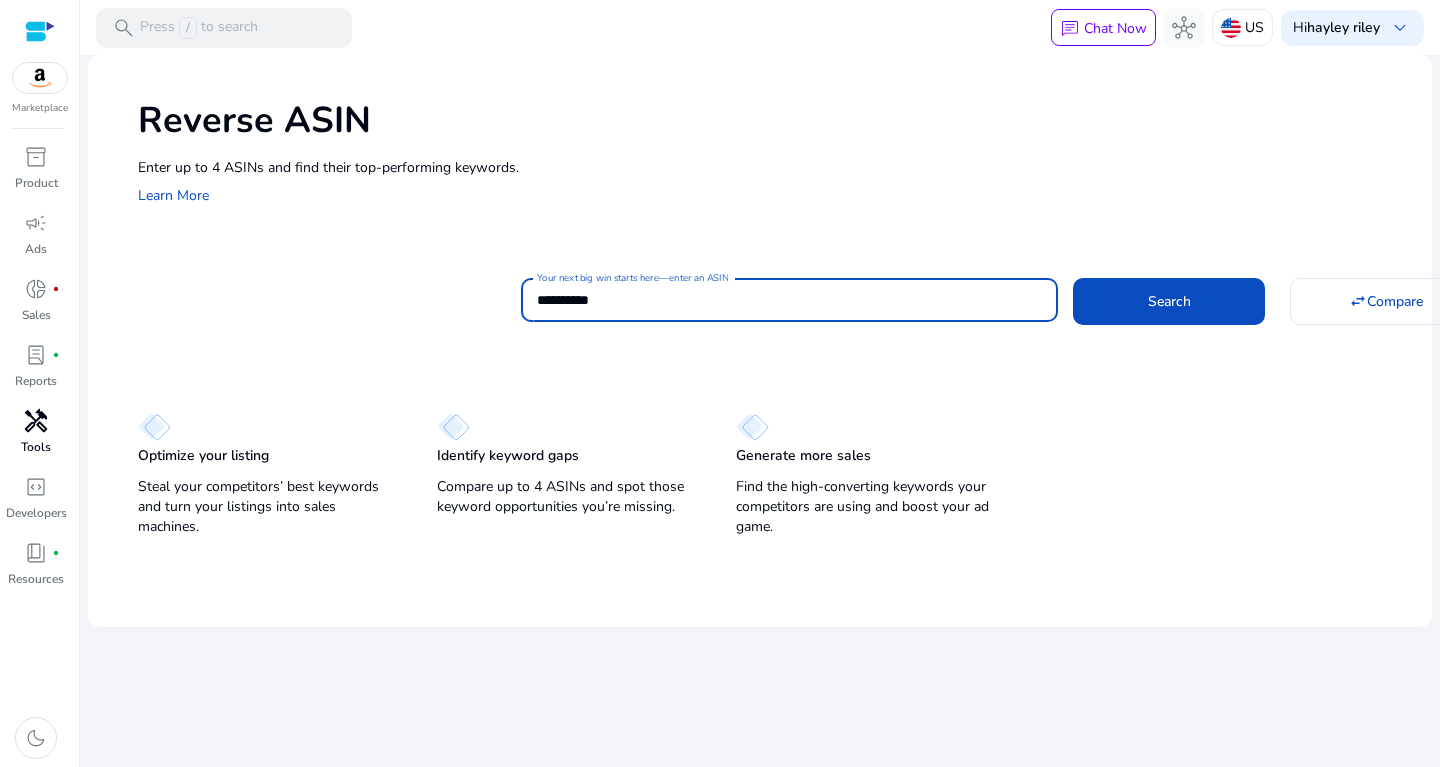 click on "Search" 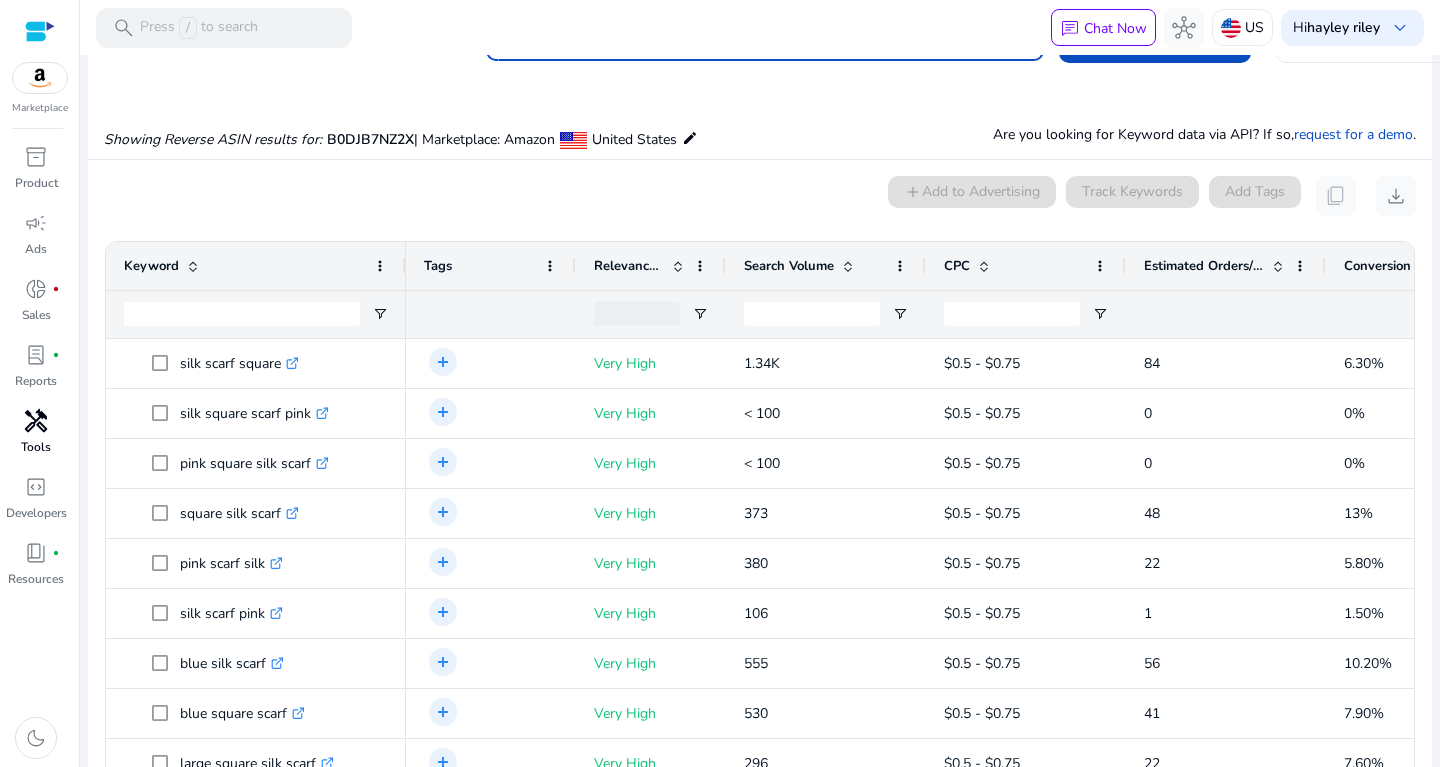 scroll, scrollTop: 0, scrollLeft: 0, axis: both 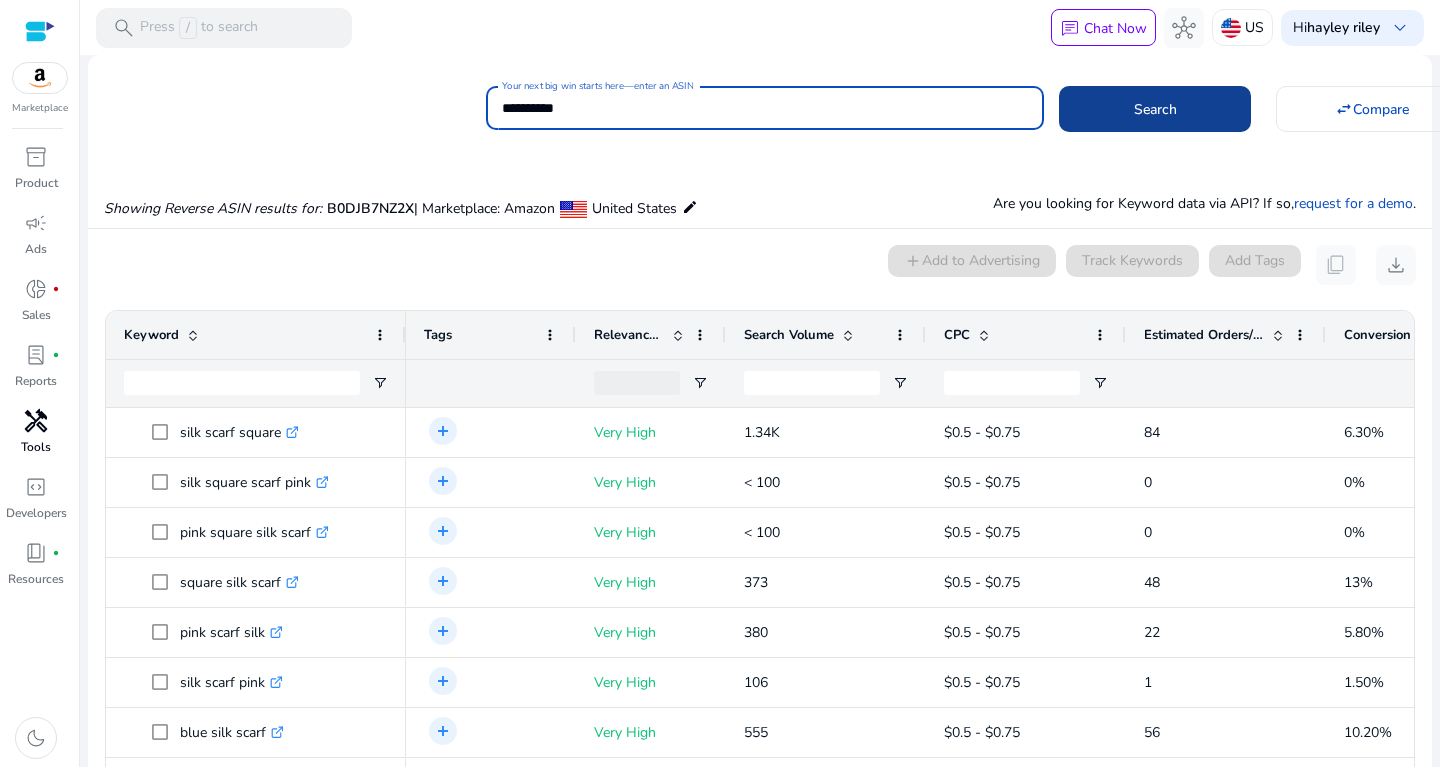 click on "Search" 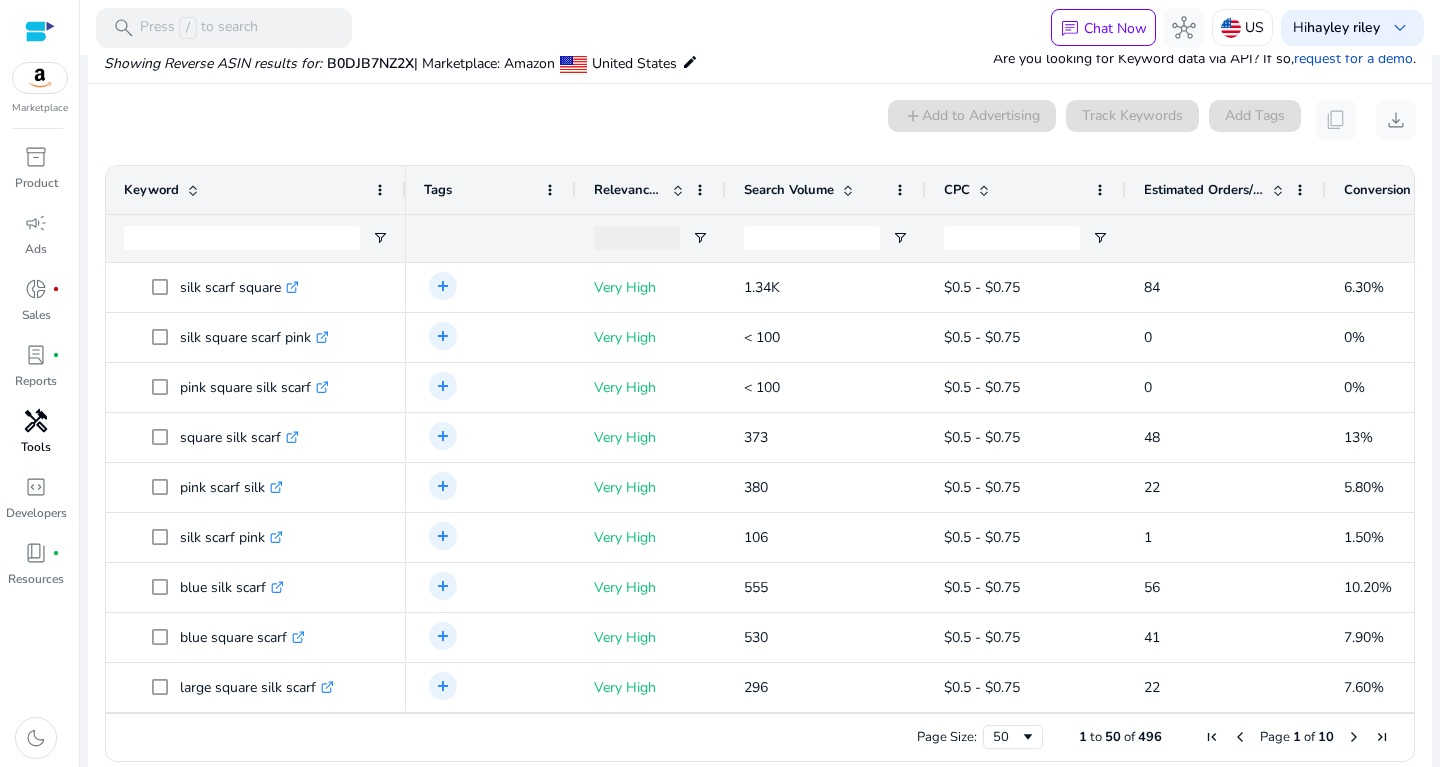 scroll, scrollTop: 146, scrollLeft: 0, axis: vertical 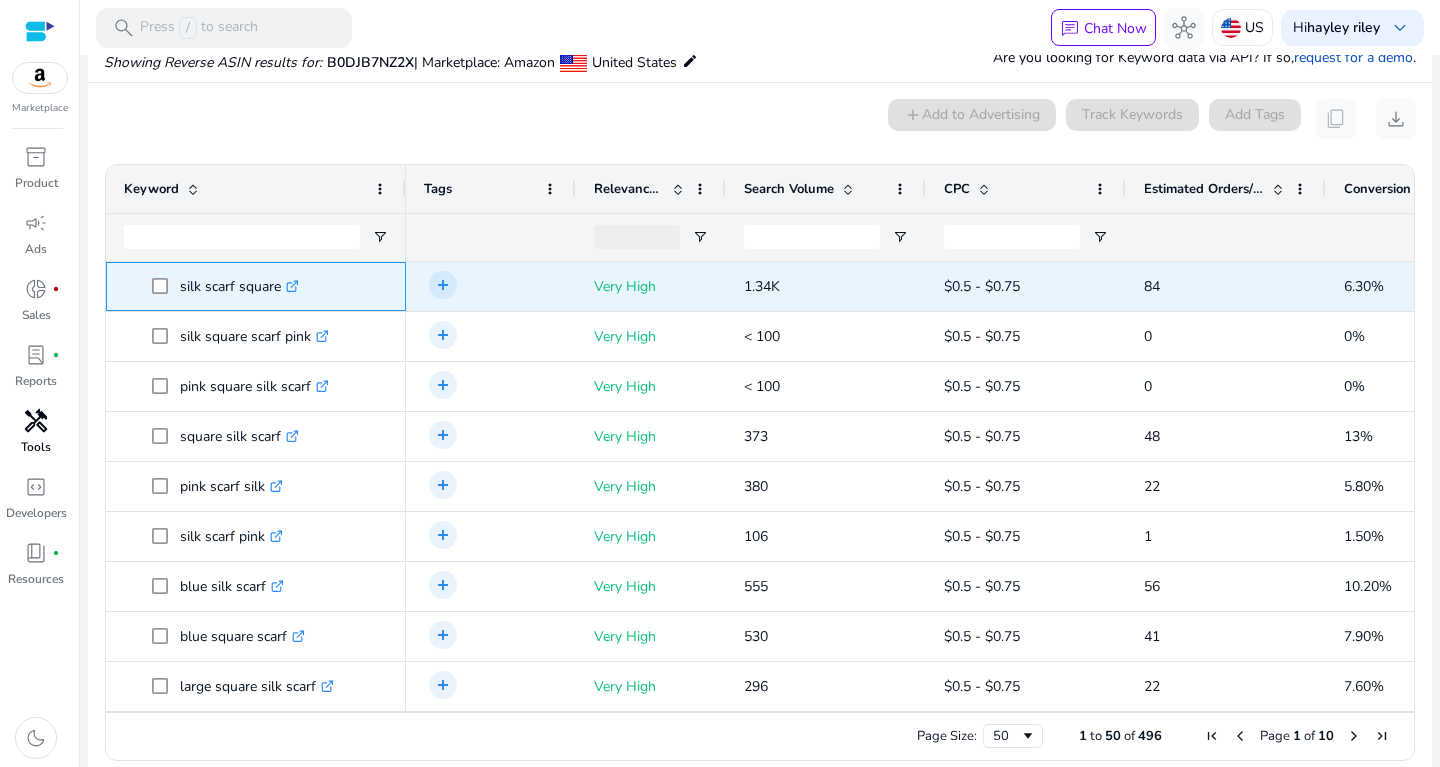 drag, startPoint x: 181, startPoint y: 275, endPoint x: 279, endPoint y: 273, distance: 98.02041 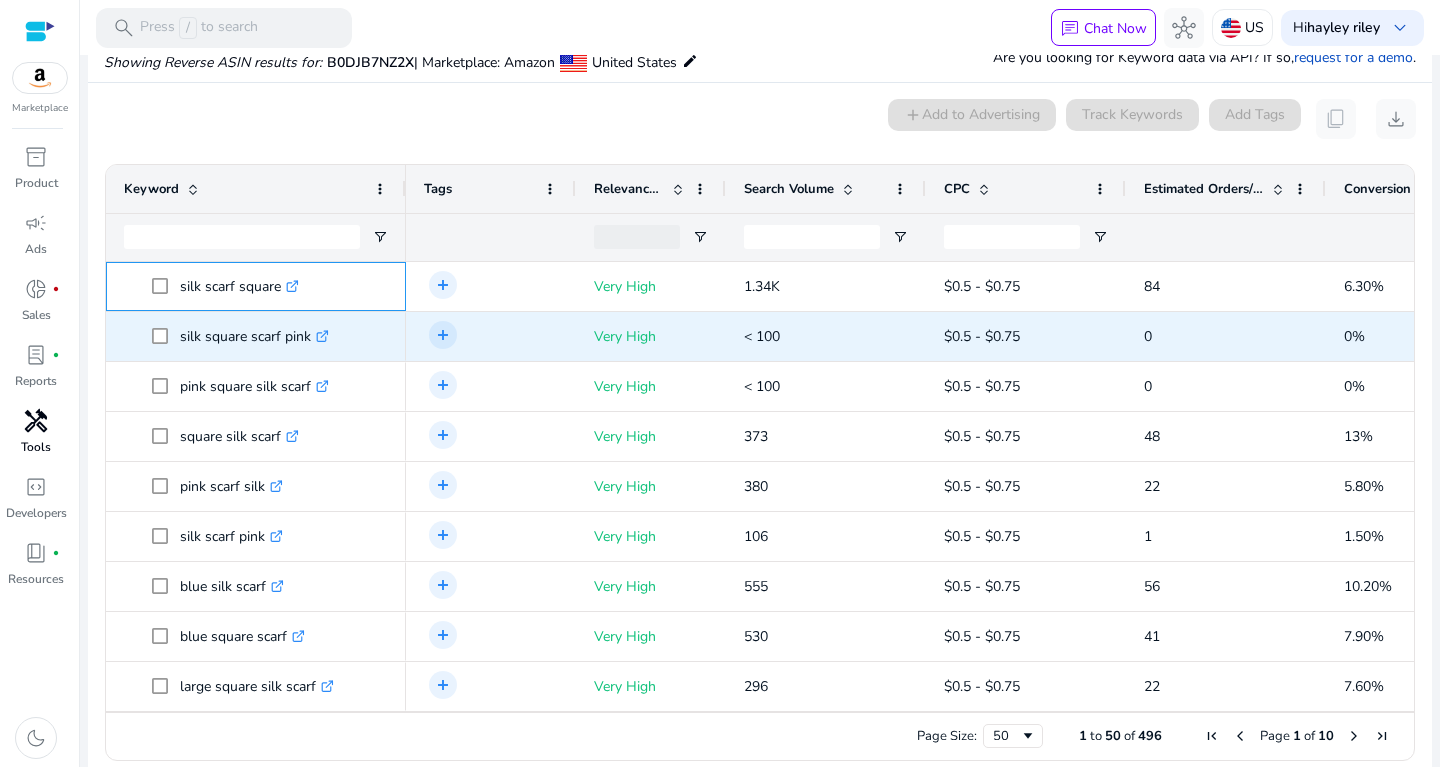 scroll, scrollTop: 0, scrollLeft: 0, axis: both 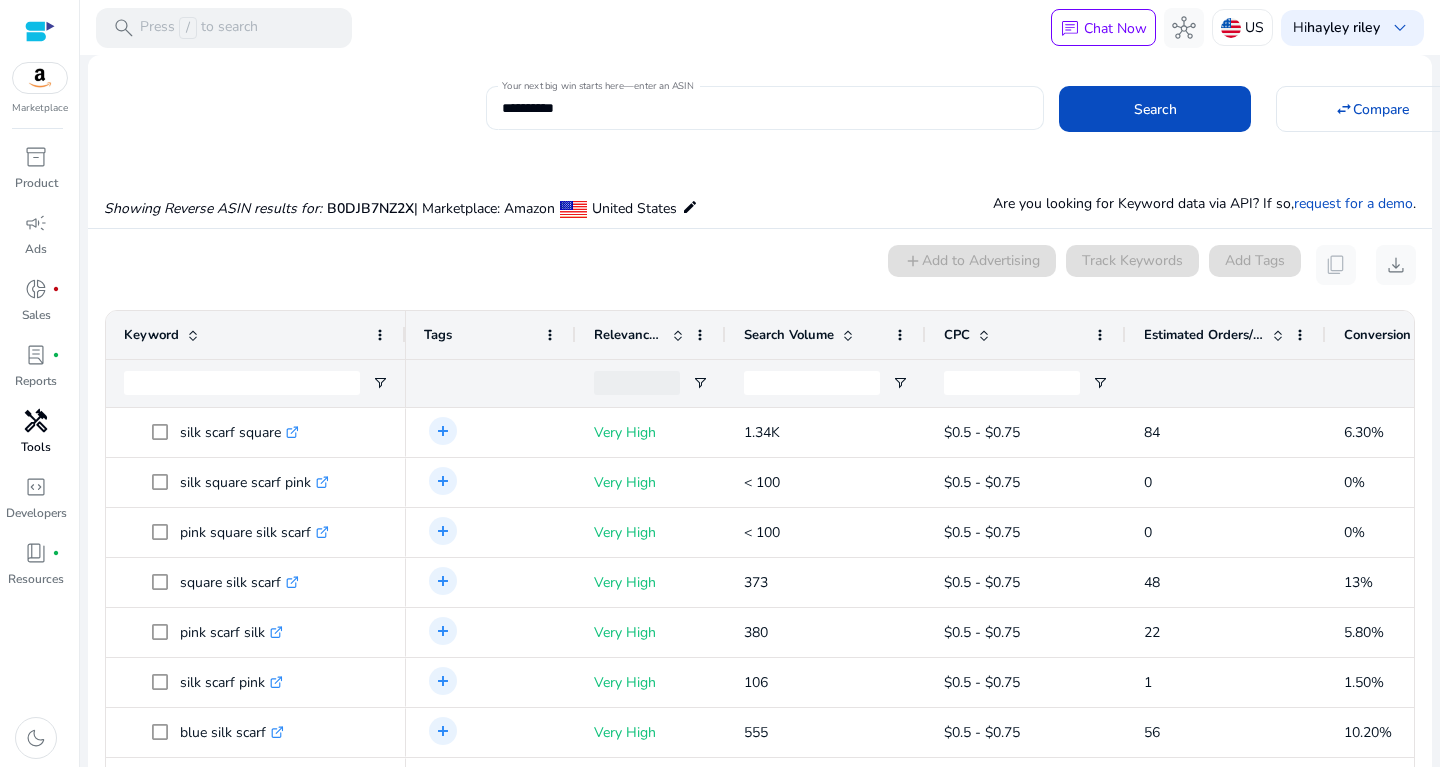 click on "**********" 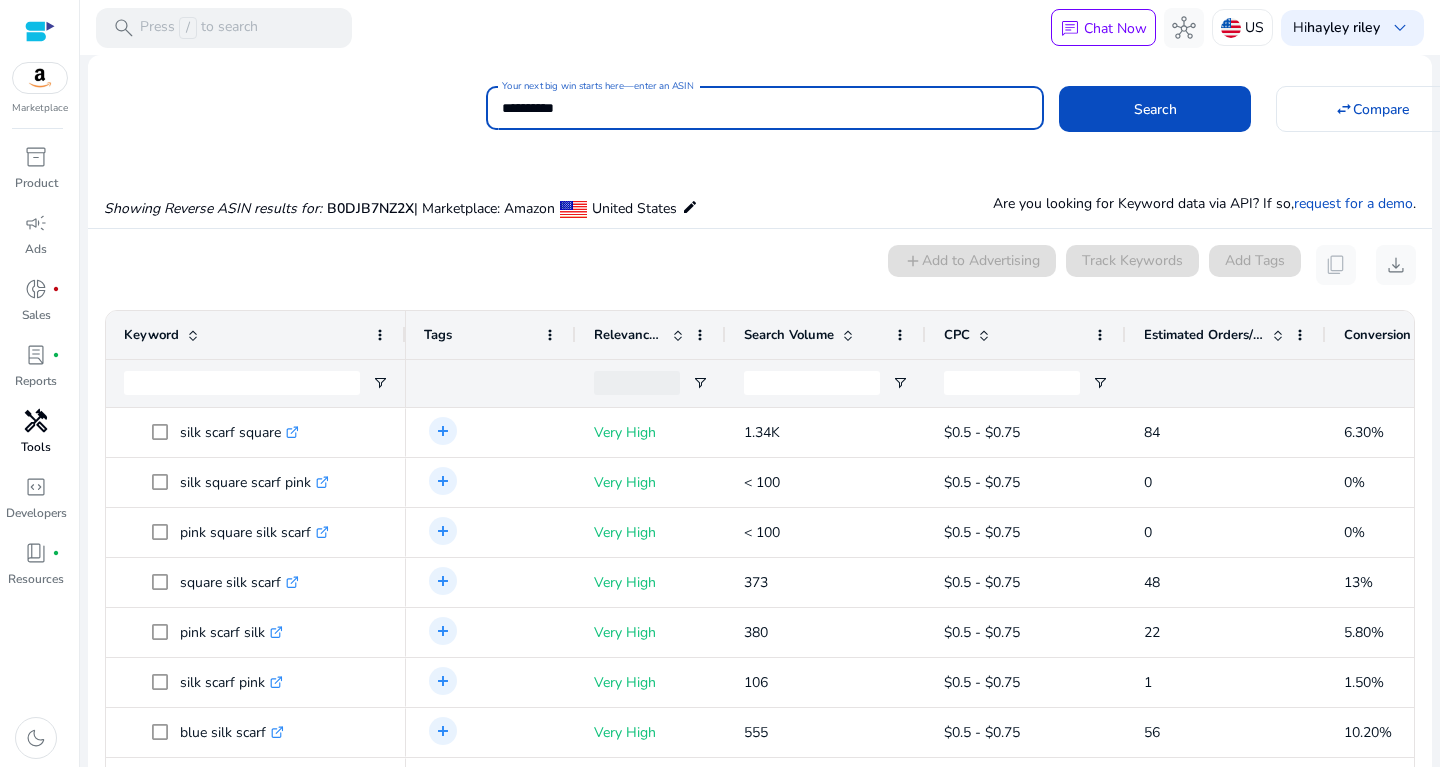 click on "**********" 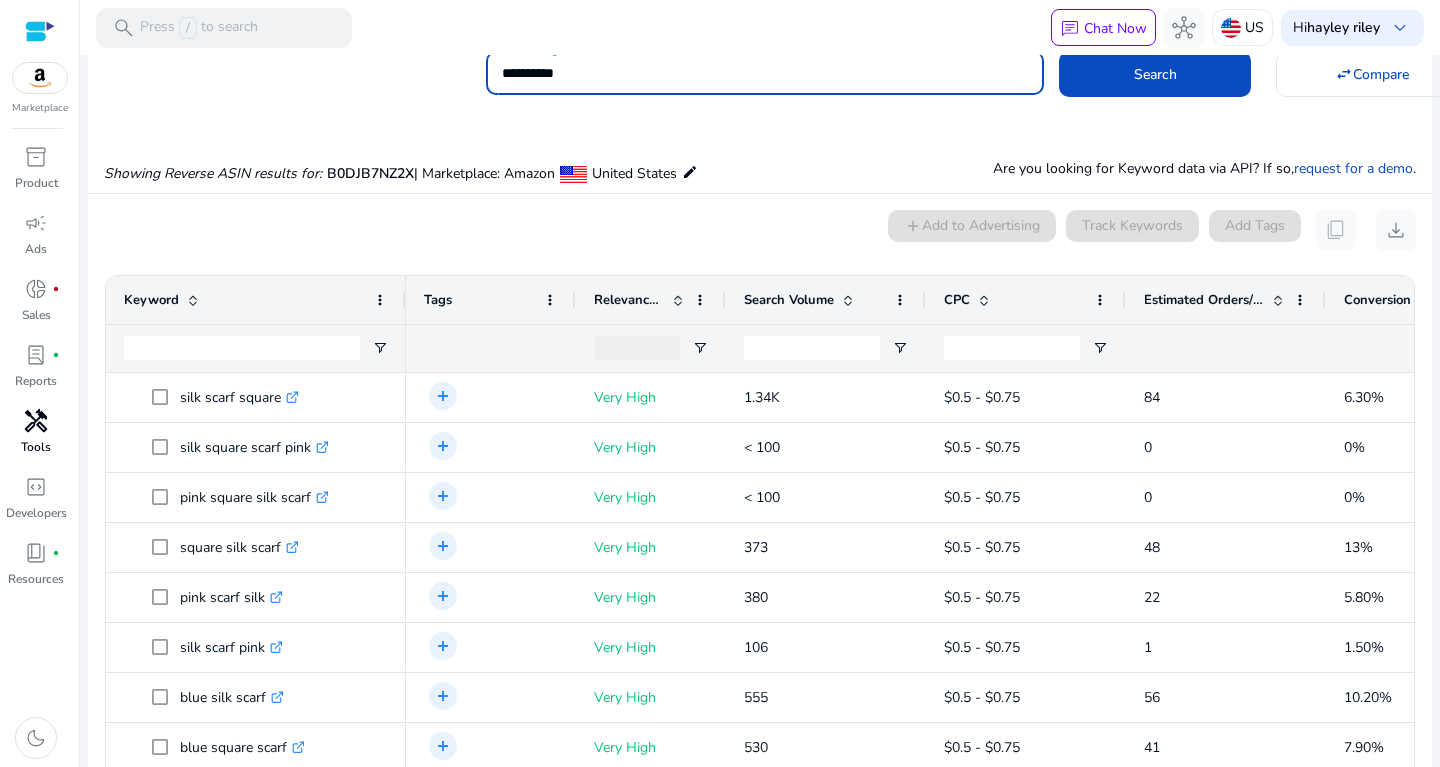scroll, scrollTop: 41, scrollLeft: 0, axis: vertical 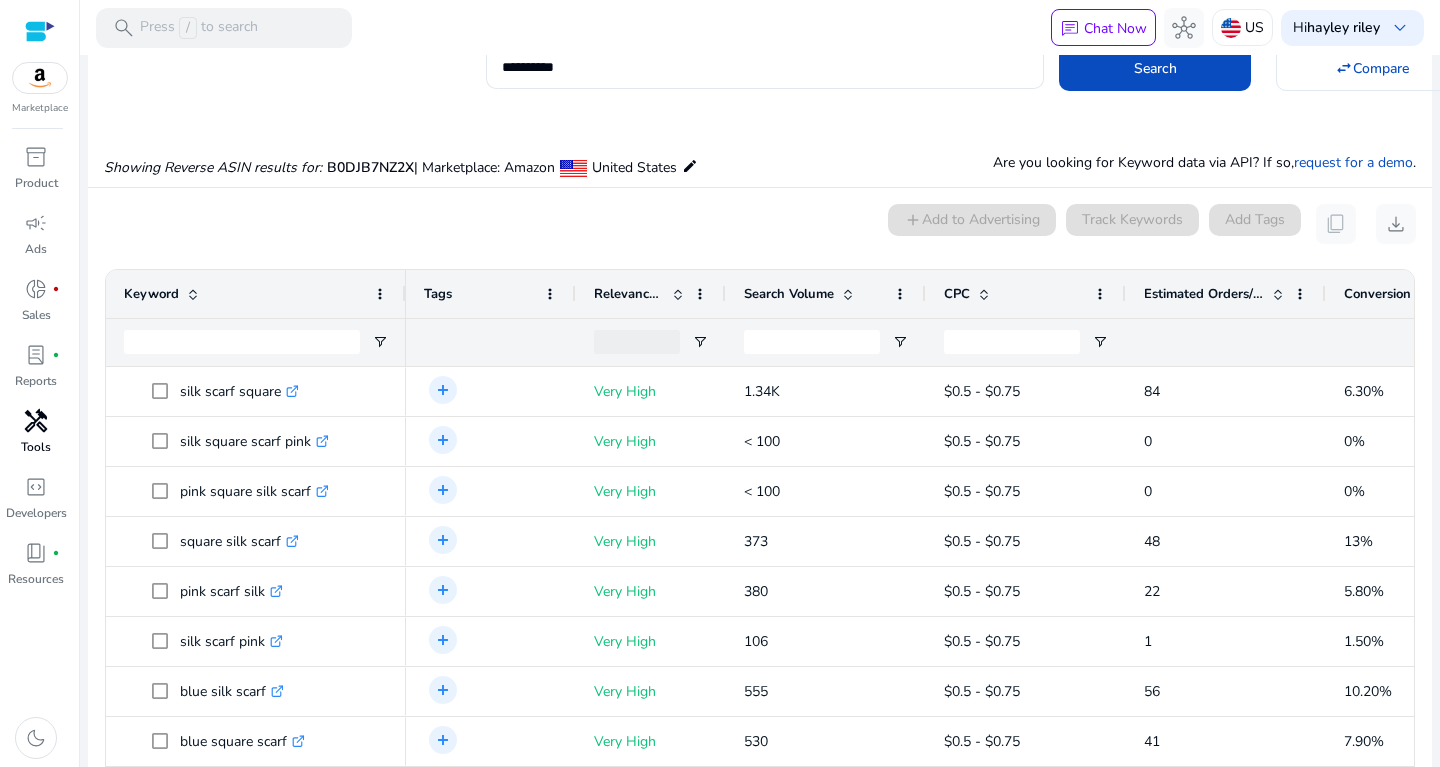 click on "Search Volume" 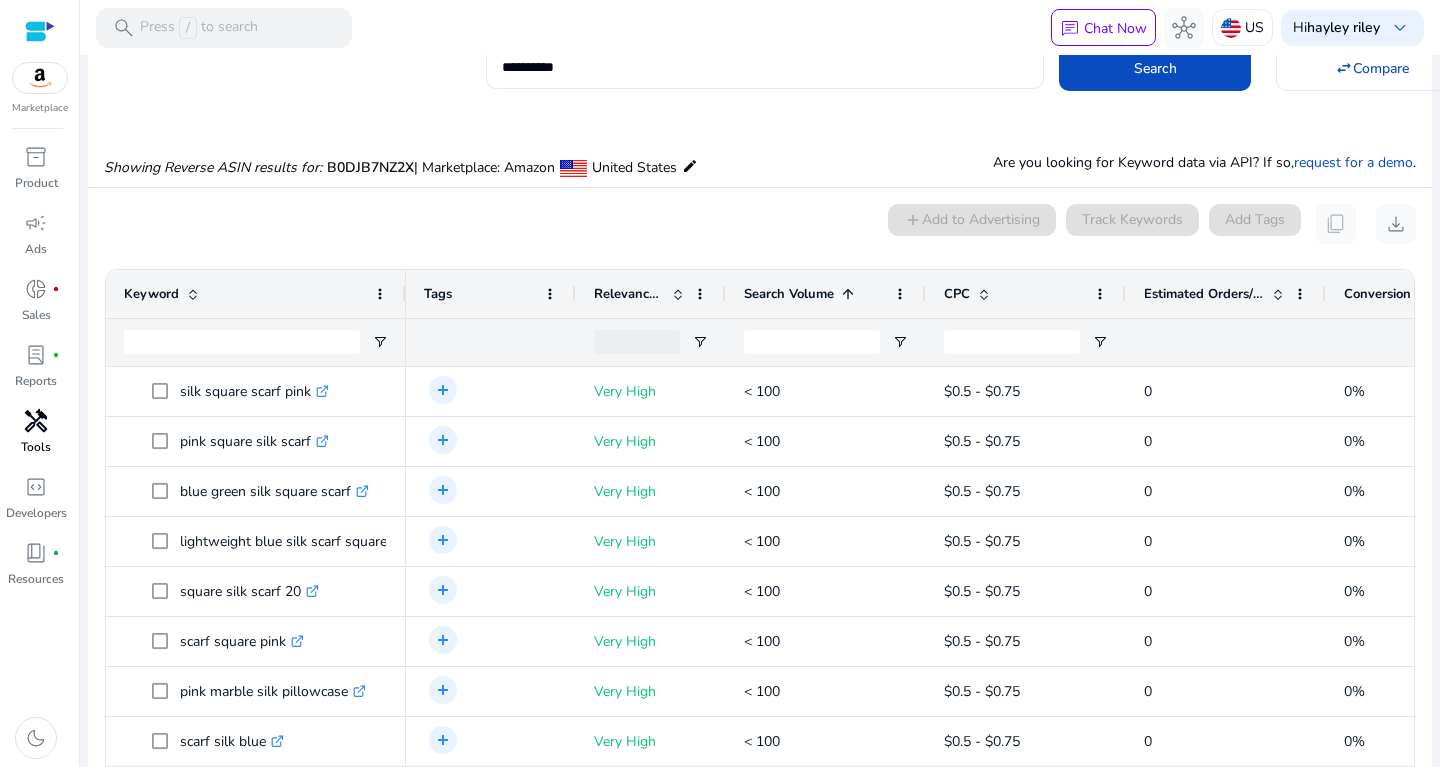 click on "Search Volume" 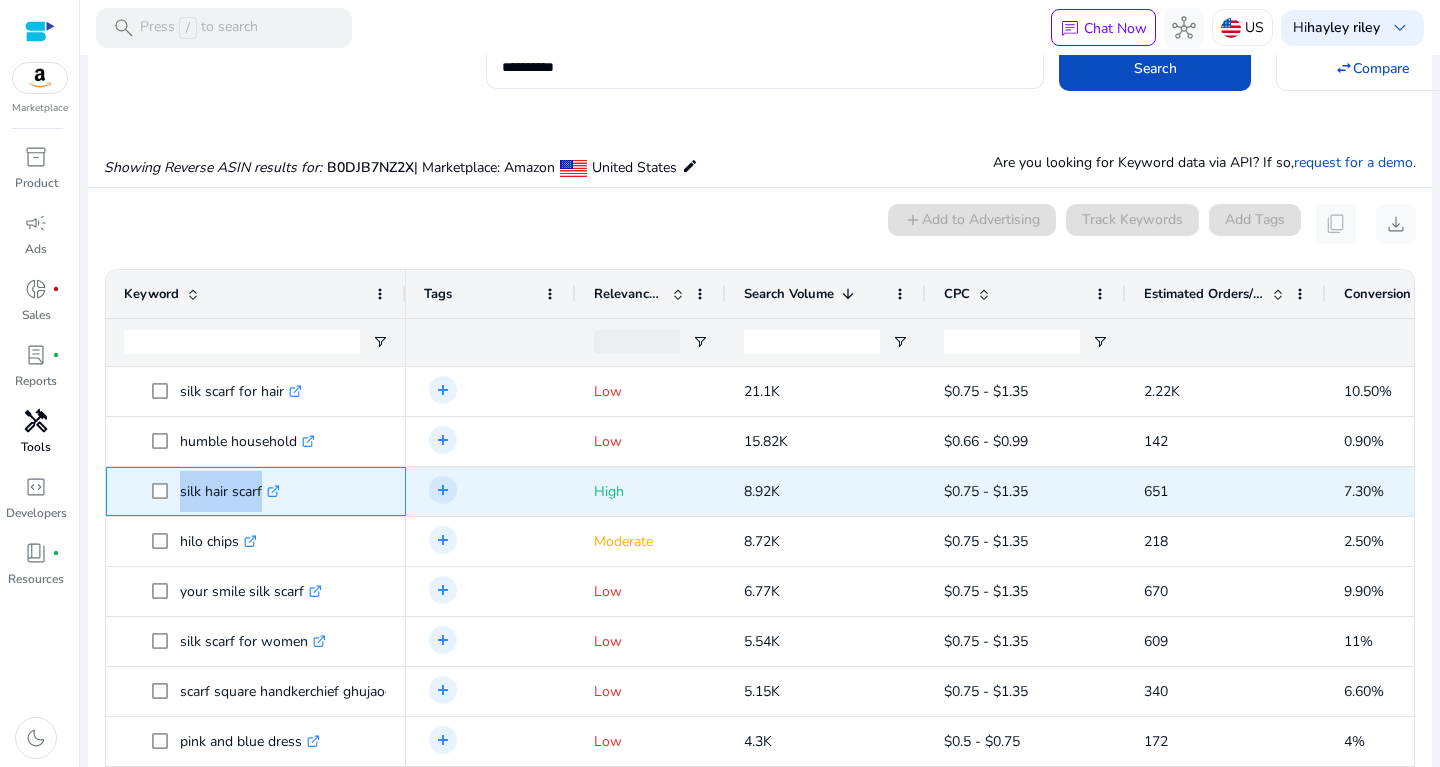 drag, startPoint x: 175, startPoint y: 482, endPoint x: 292, endPoint y: 495, distance: 117.72001 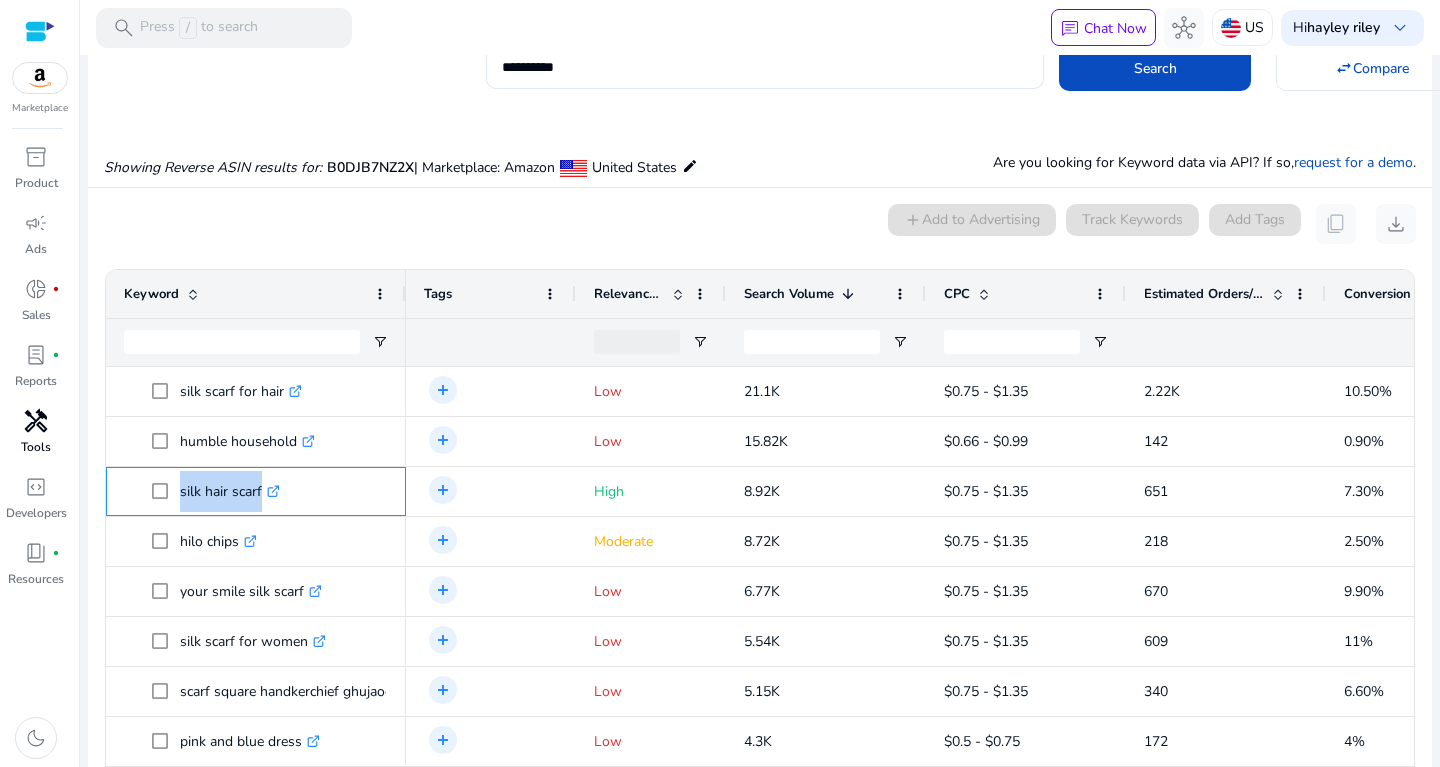 scroll, scrollTop: 0, scrollLeft: 0, axis: both 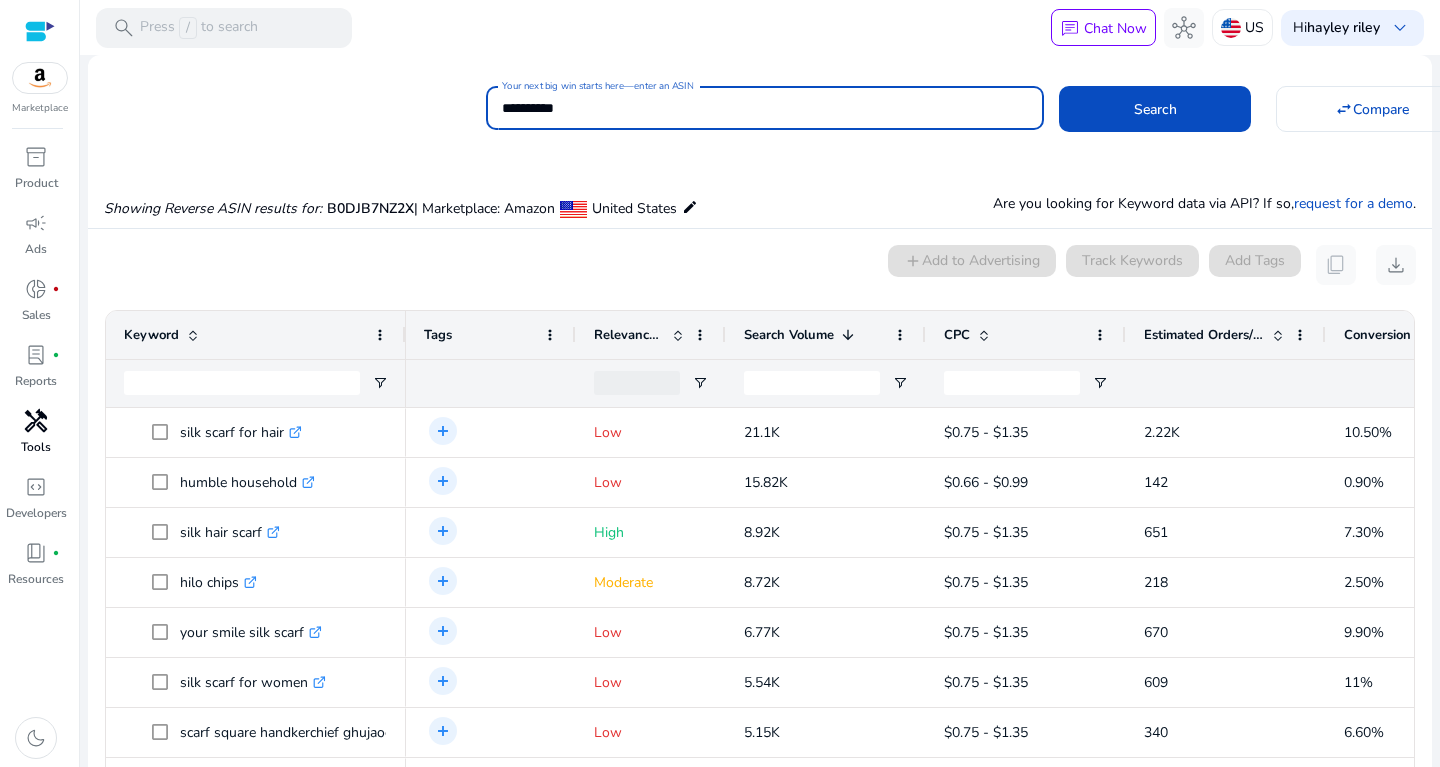 click on "**********" at bounding box center (765, 108) 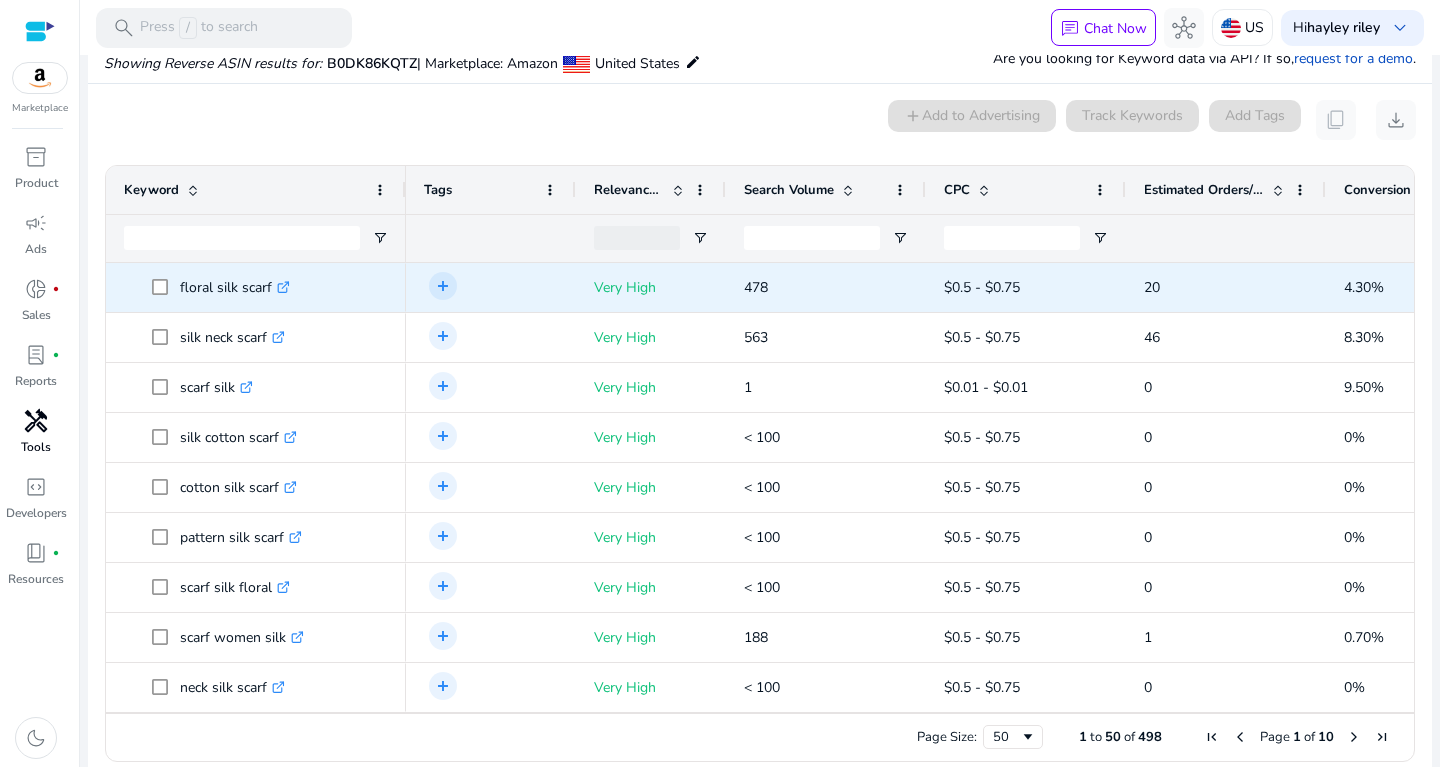 scroll, scrollTop: 146, scrollLeft: 0, axis: vertical 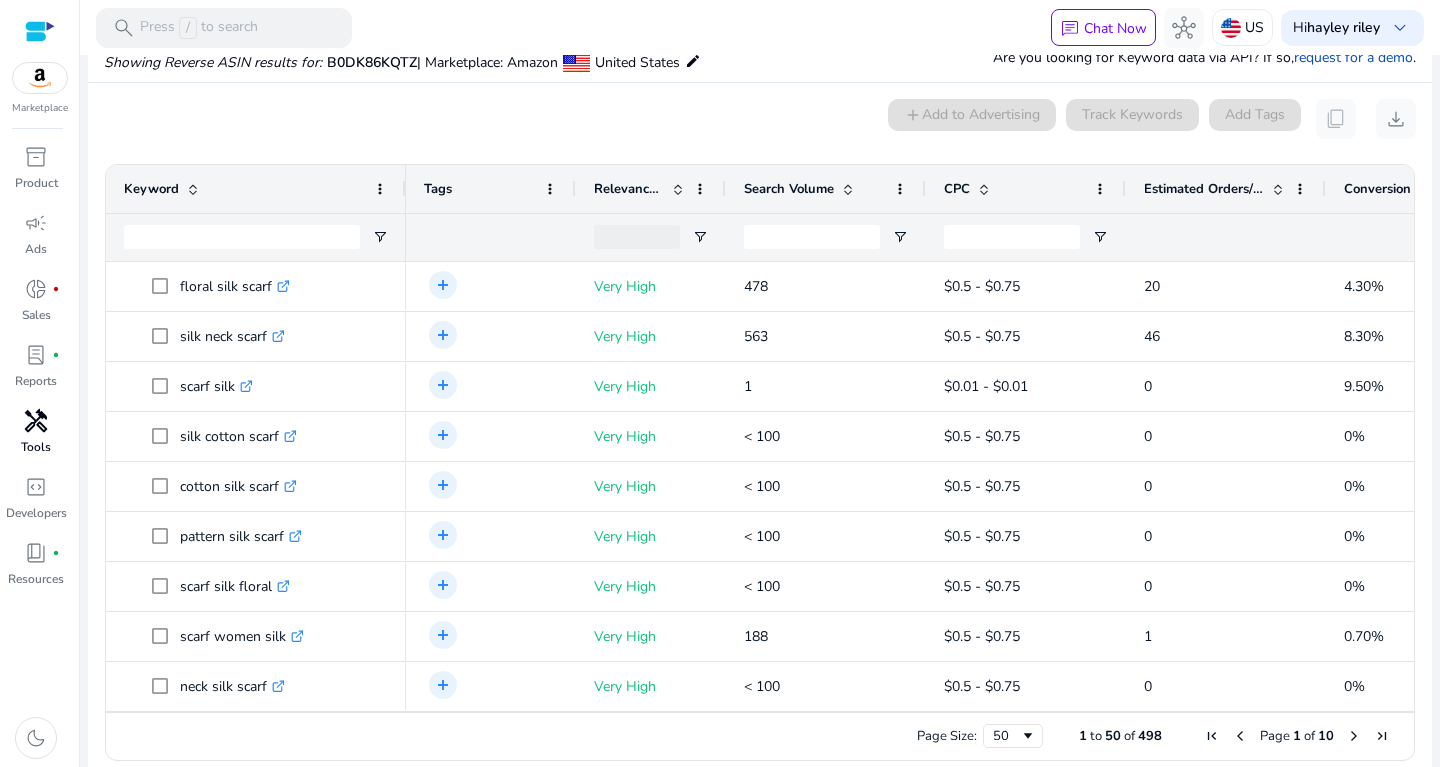 click on "Search Volume" 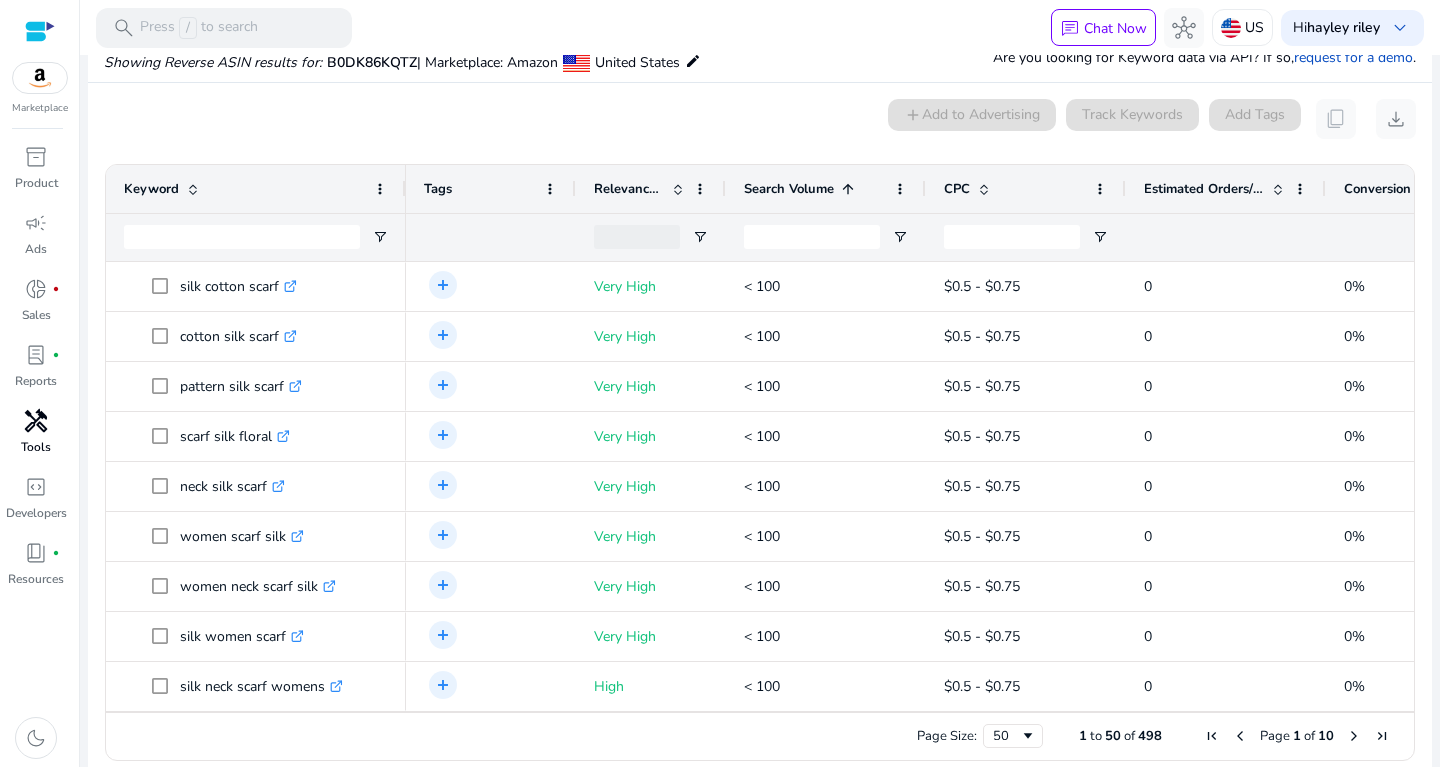 click 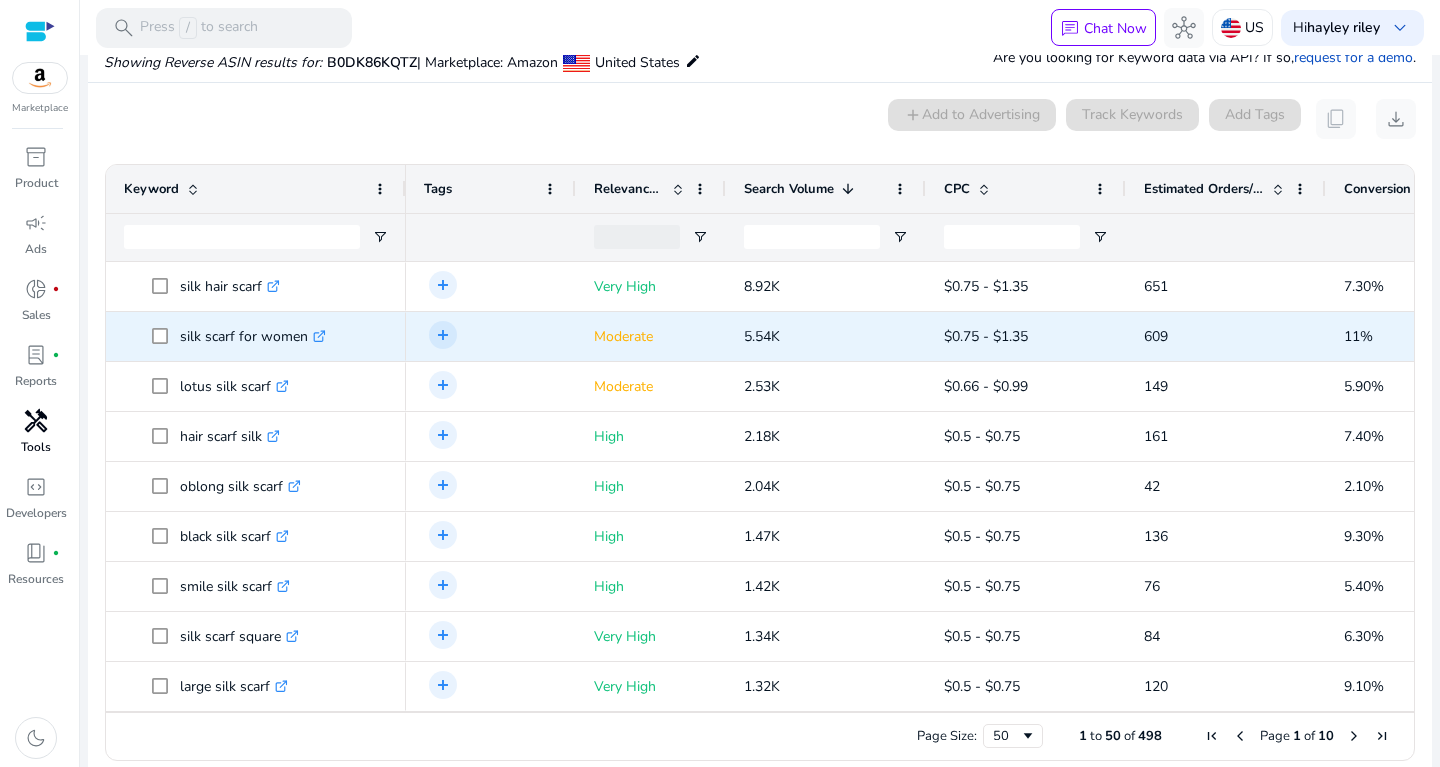 scroll, scrollTop: 43, scrollLeft: 0, axis: vertical 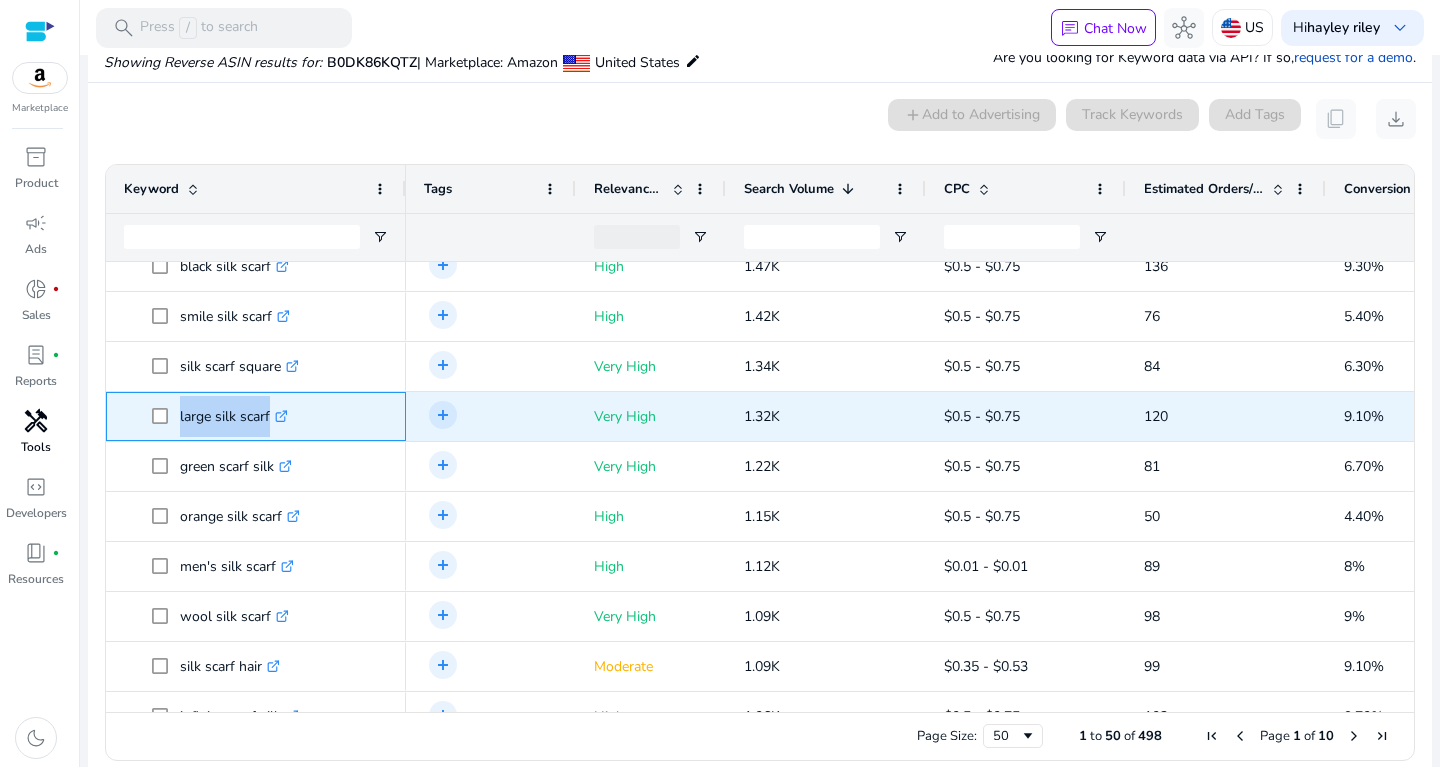 drag, startPoint x: 174, startPoint y: 406, endPoint x: 278, endPoint y: 420, distance: 104.93808 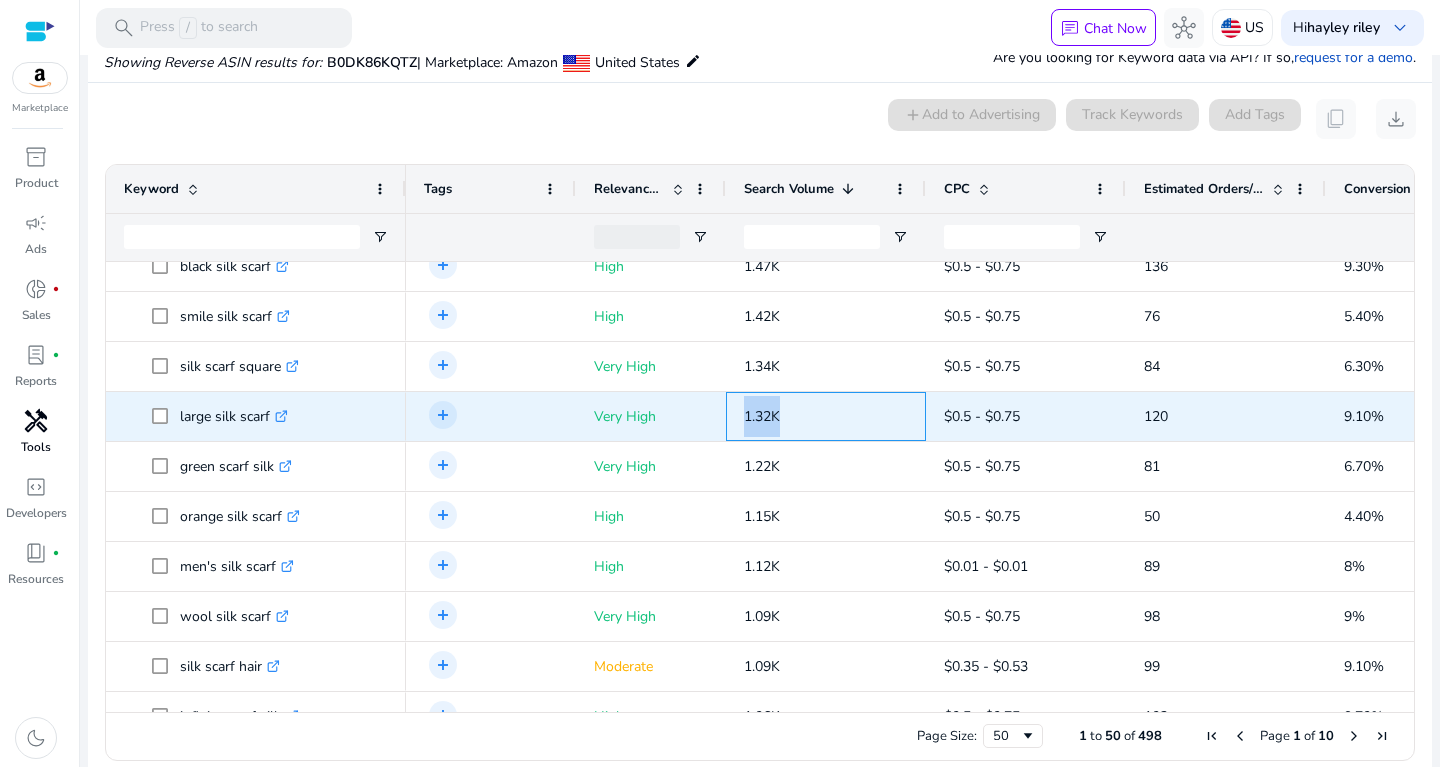 drag, startPoint x: 746, startPoint y: 405, endPoint x: 820, endPoint y: 415, distance: 74.672615 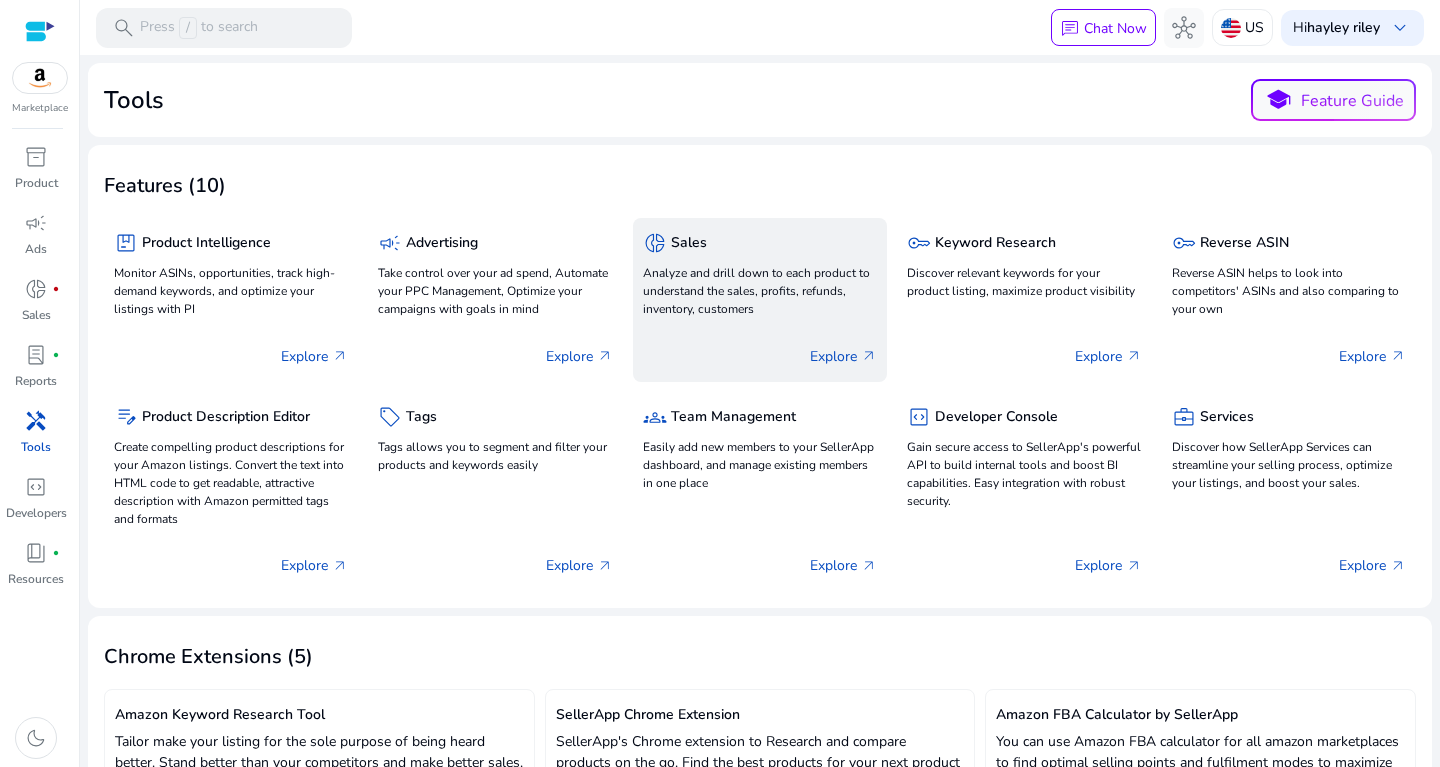 scroll, scrollTop: 534, scrollLeft: 0, axis: vertical 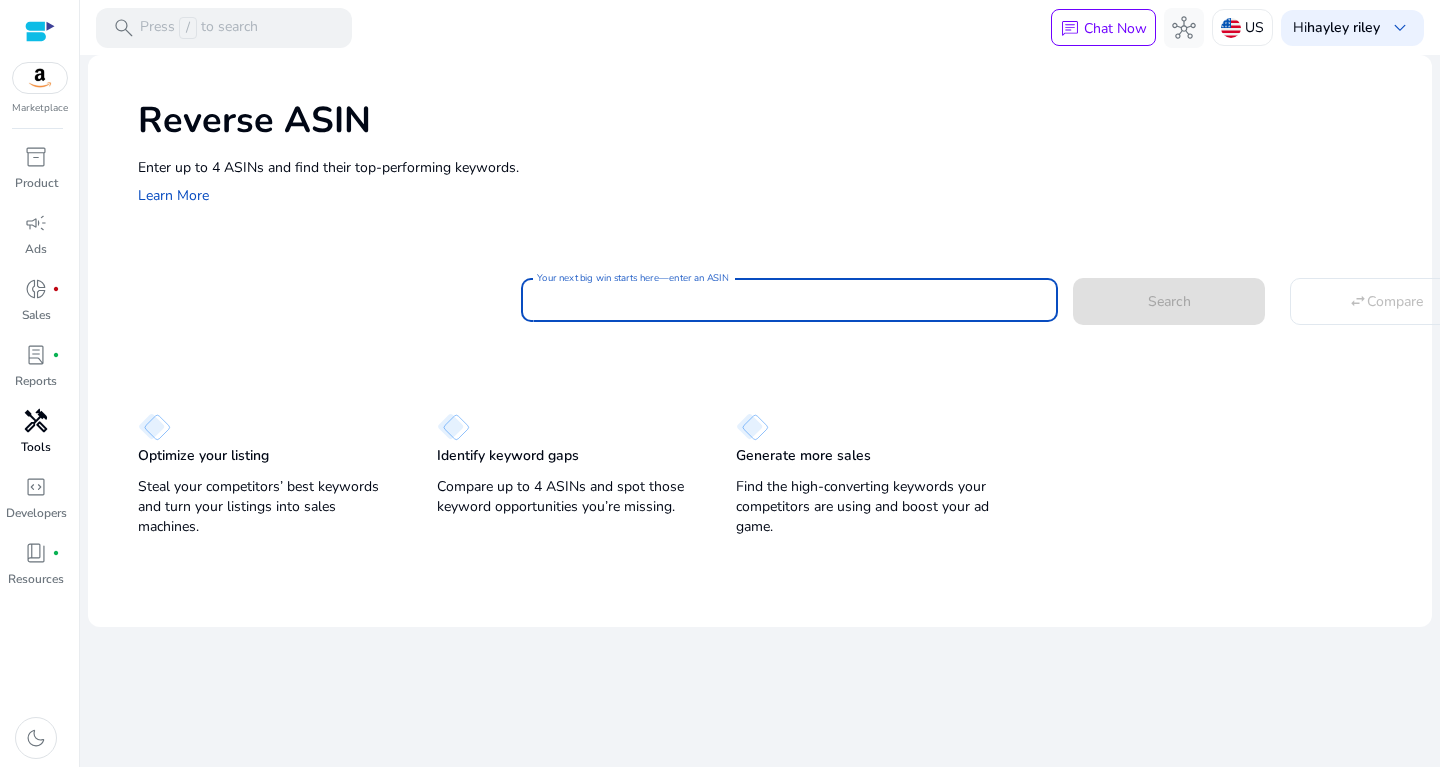 click on "Your next big win starts here—enter an ASIN" at bounding box center [789, 300] 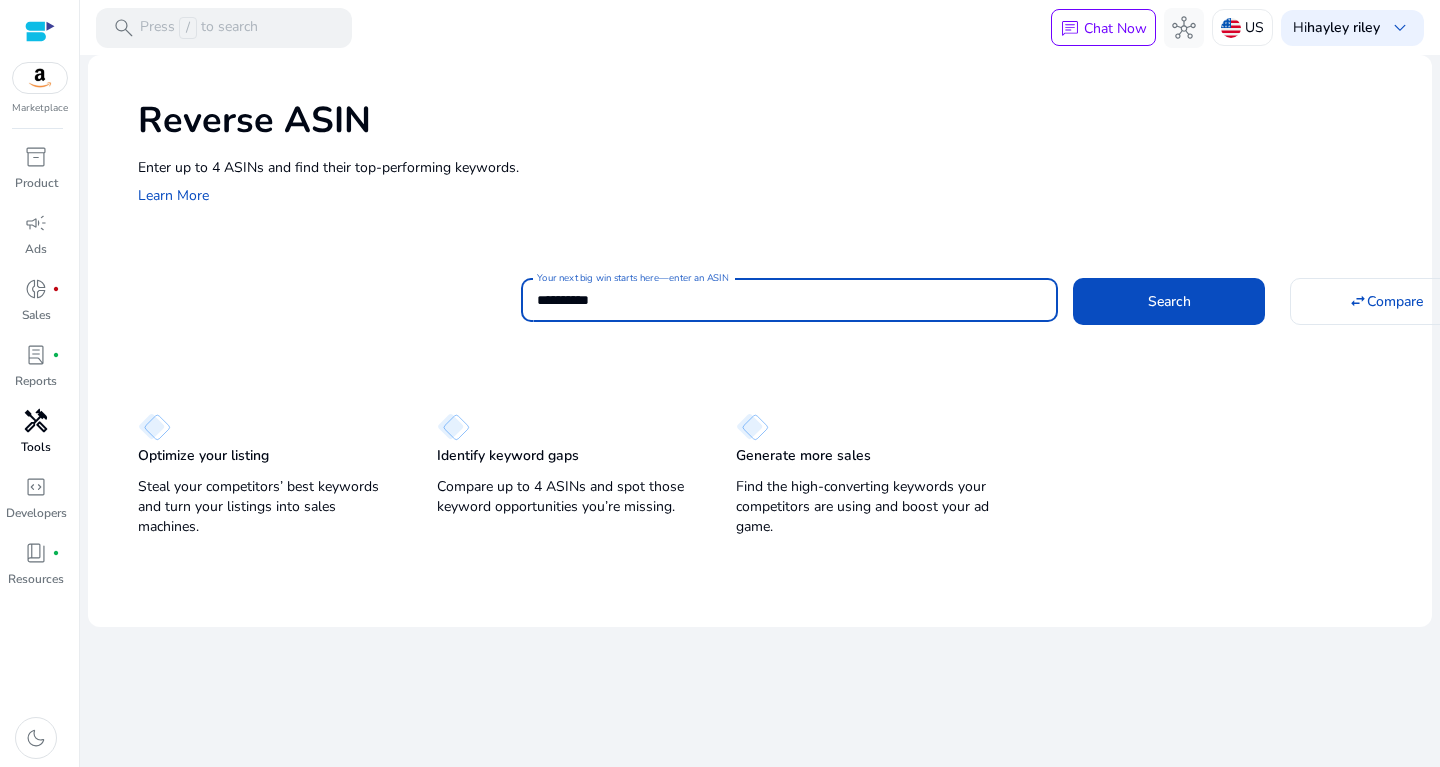 click on "Search" 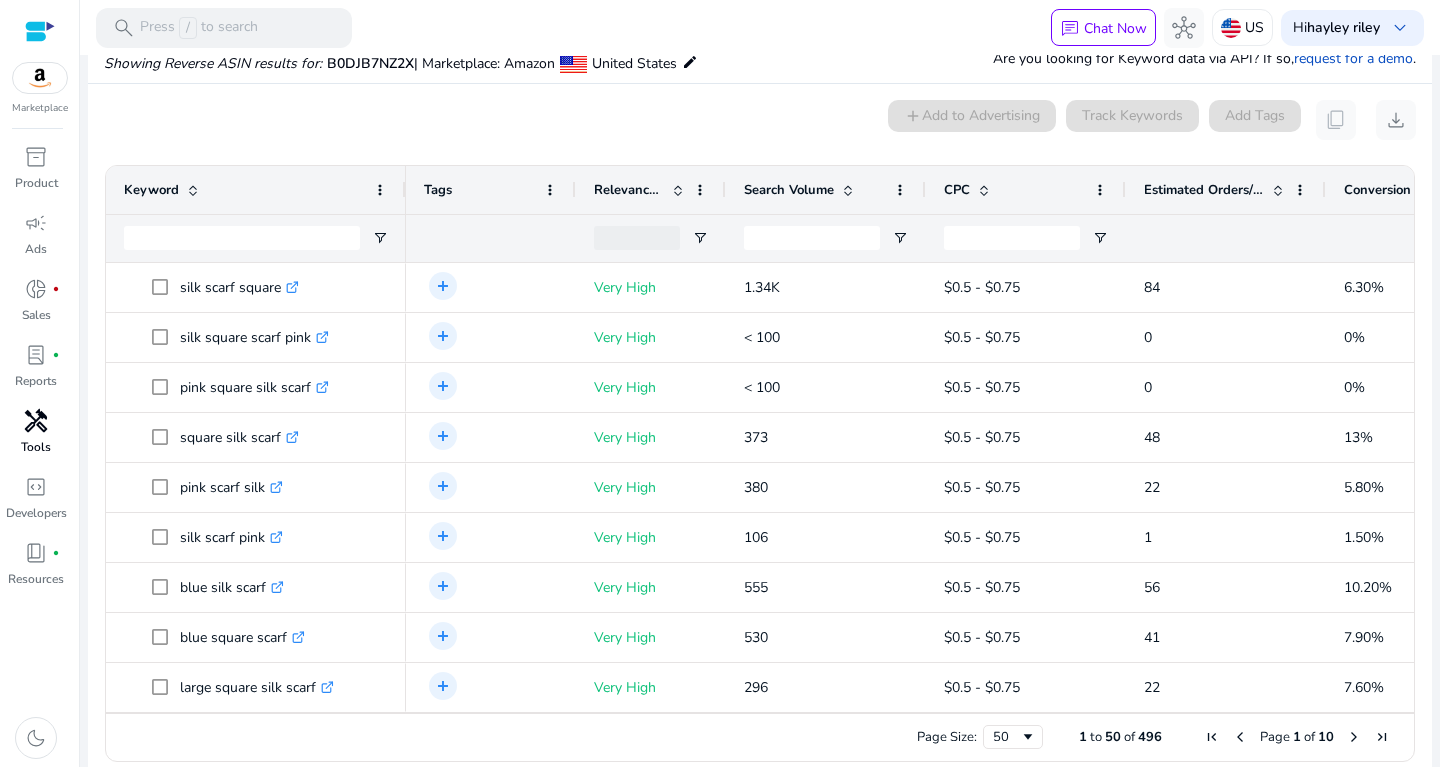 scroll, scrollTop: 146, scrollLeft: 0, axis: vertical 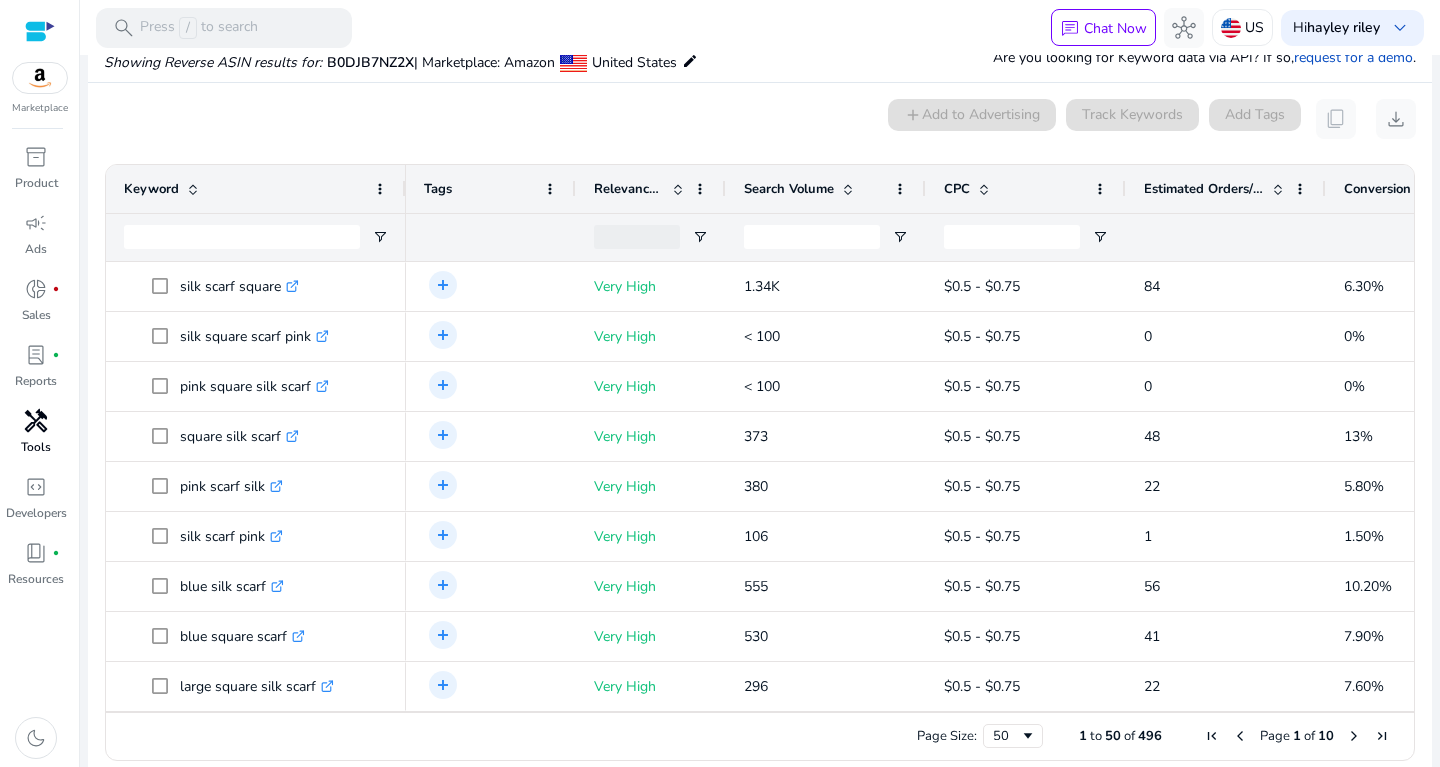 click on "Search Volume" 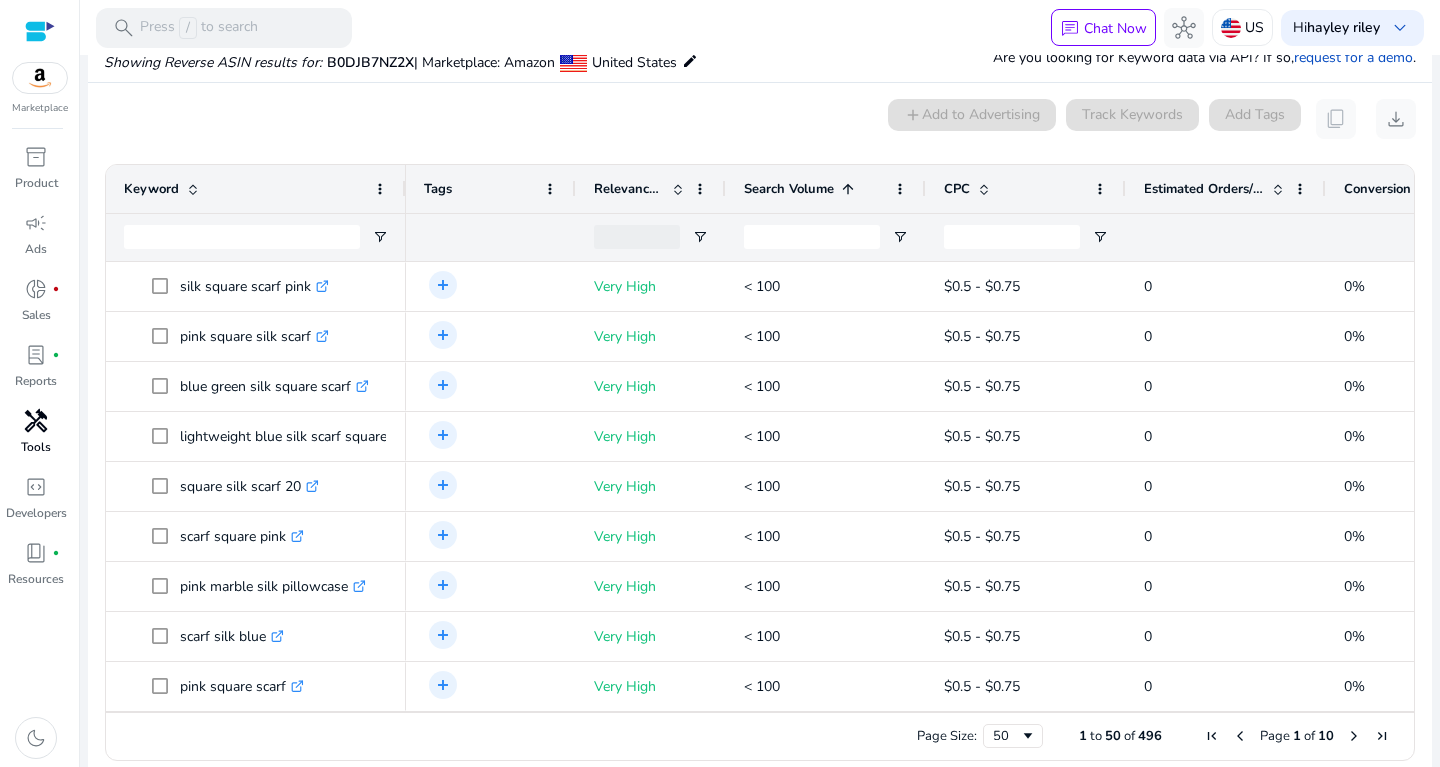 click on "Search Volume
1" 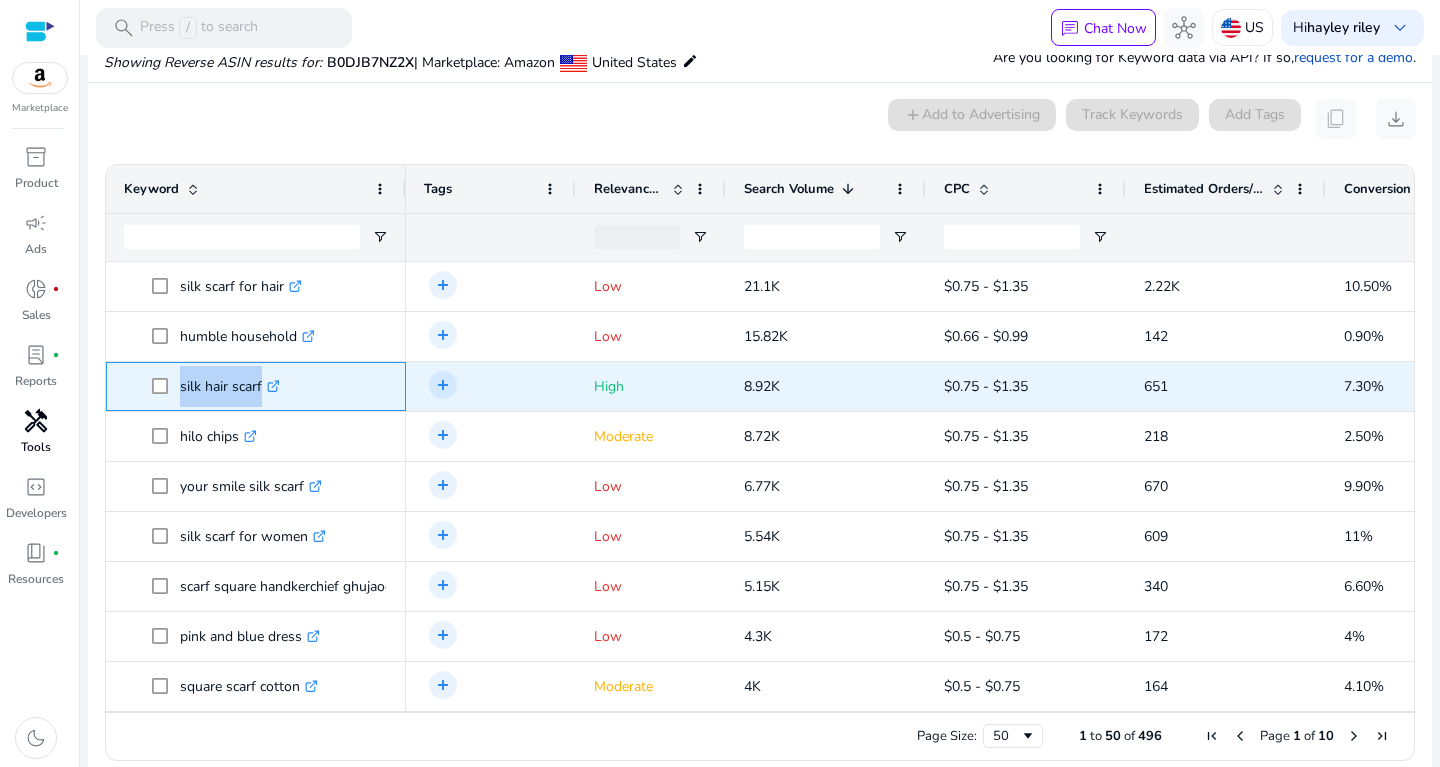drag, startPoint x: 179, startPoint y: 377, endPoint x: 283, endPoint y: 381, distance: 104.0769 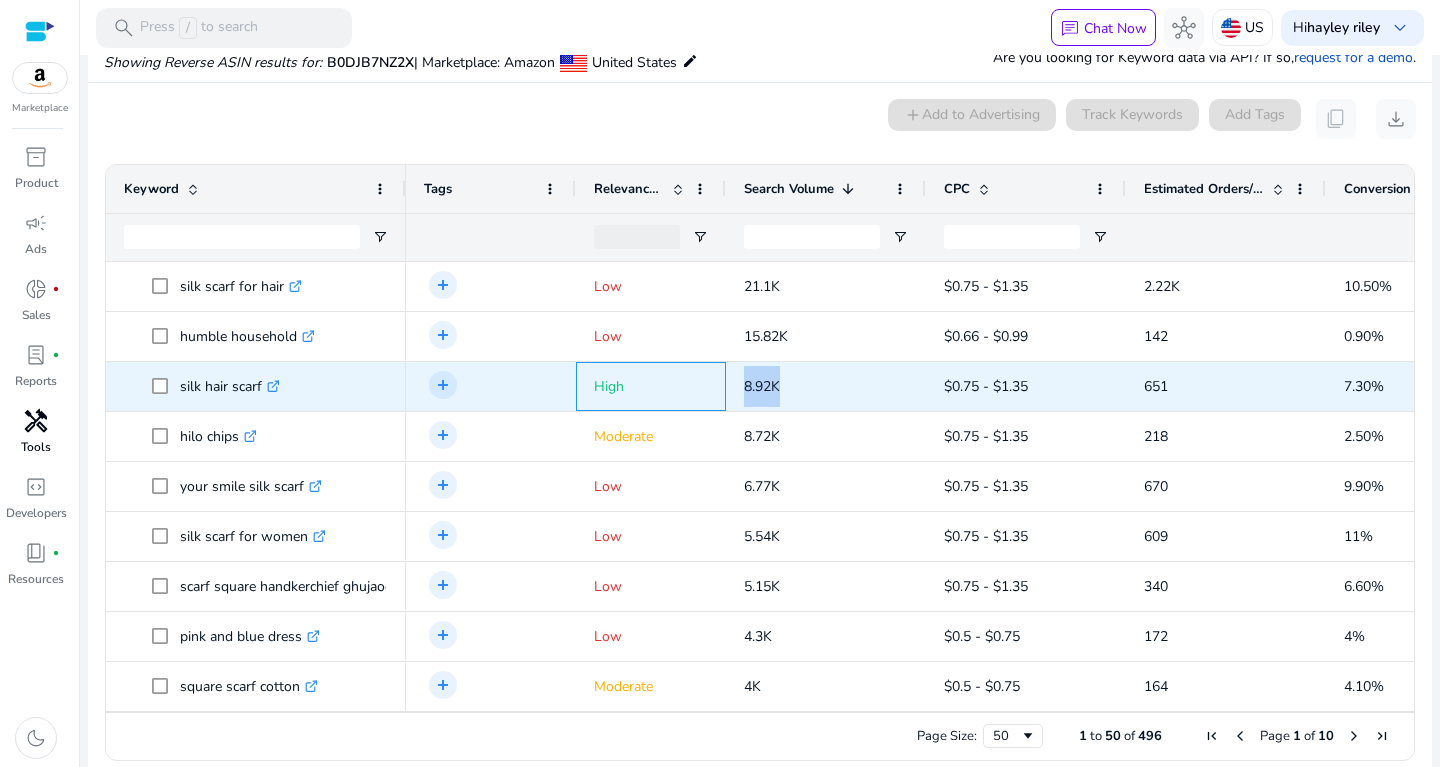 drag, startPoint x: 717, startPoint y: 371, endPoint x: 806, endPoint y: 379, distance: 89.358826 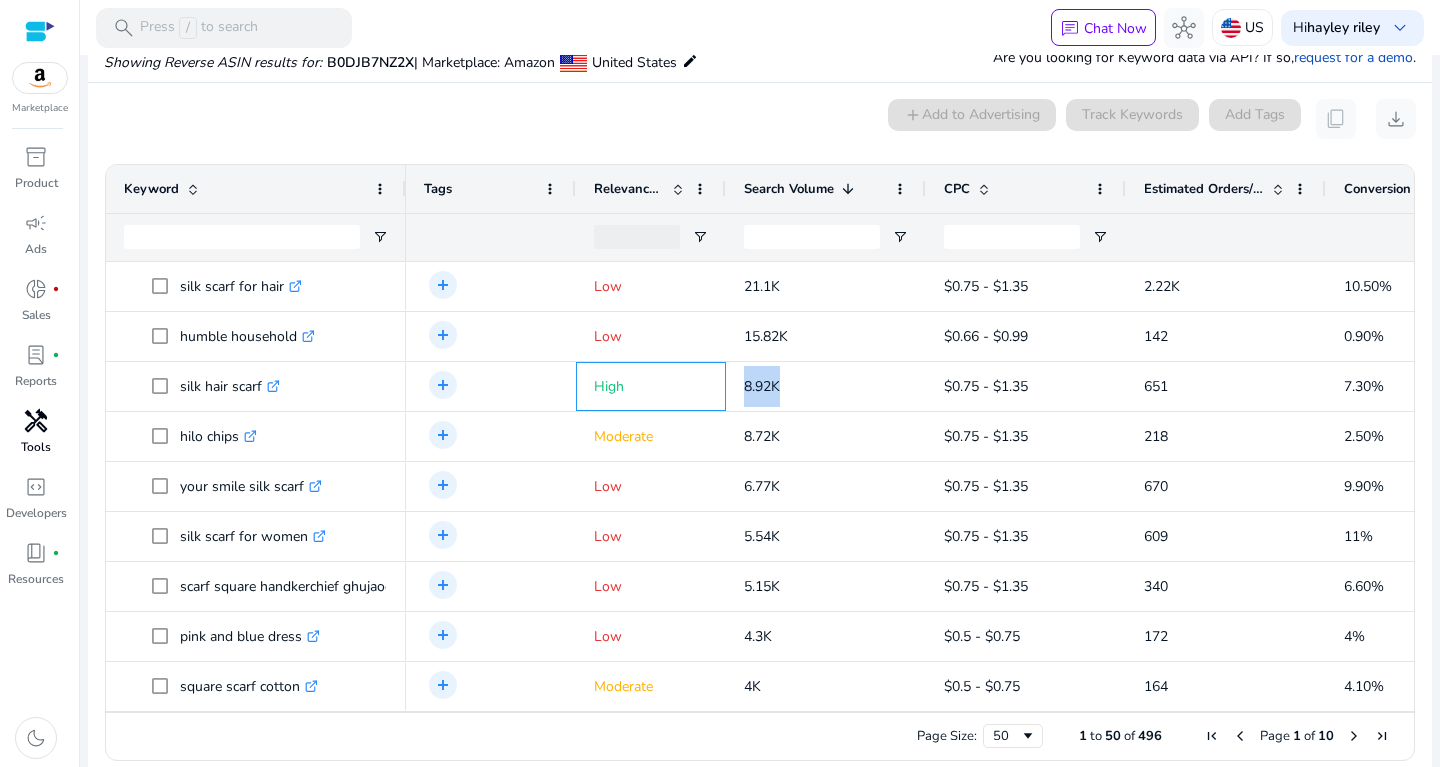 scroll, scrollTop: 0, scrollLeft: 0, axis: both 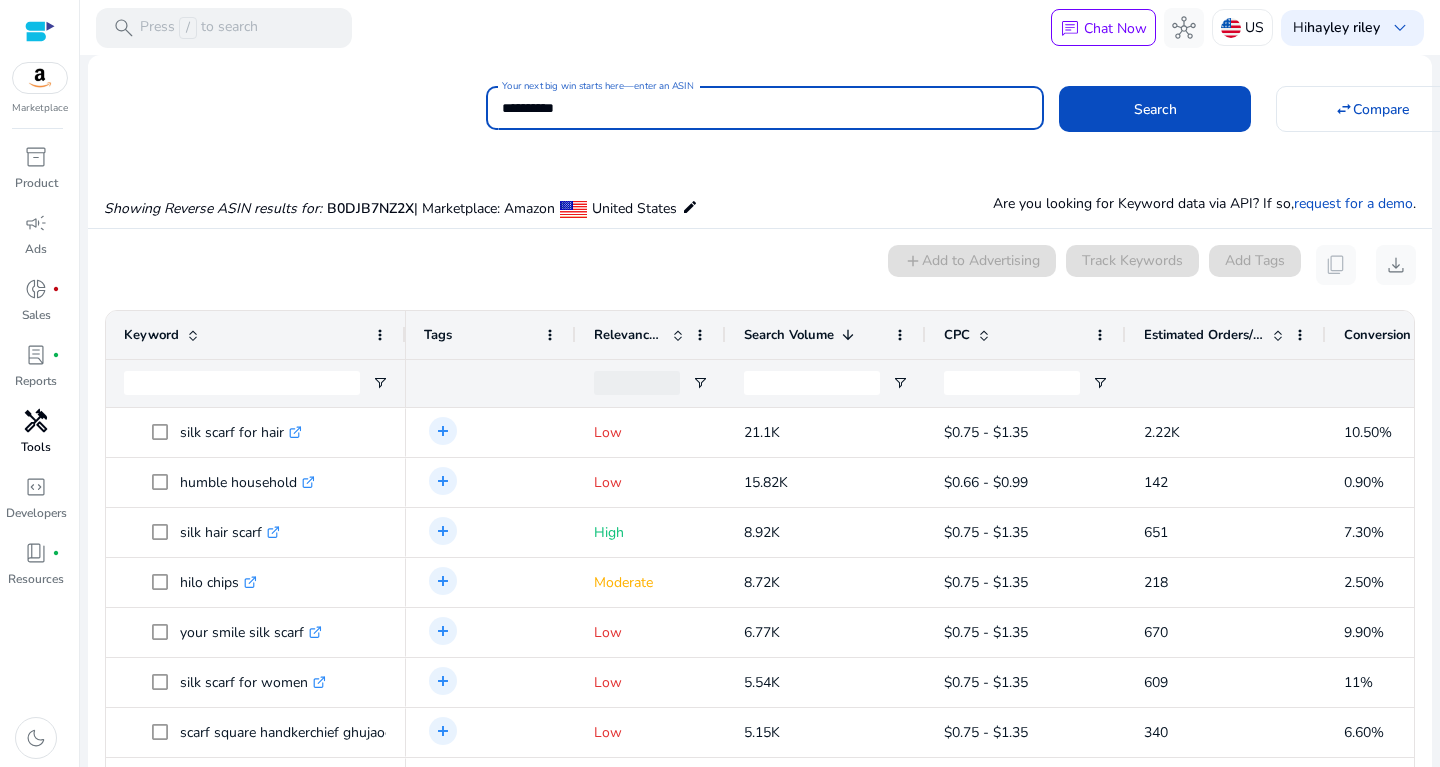 drag, startPoint x: 639, startPoint y: 116, endPoint x: 432, endPoint y: 117, distance: 207.00241 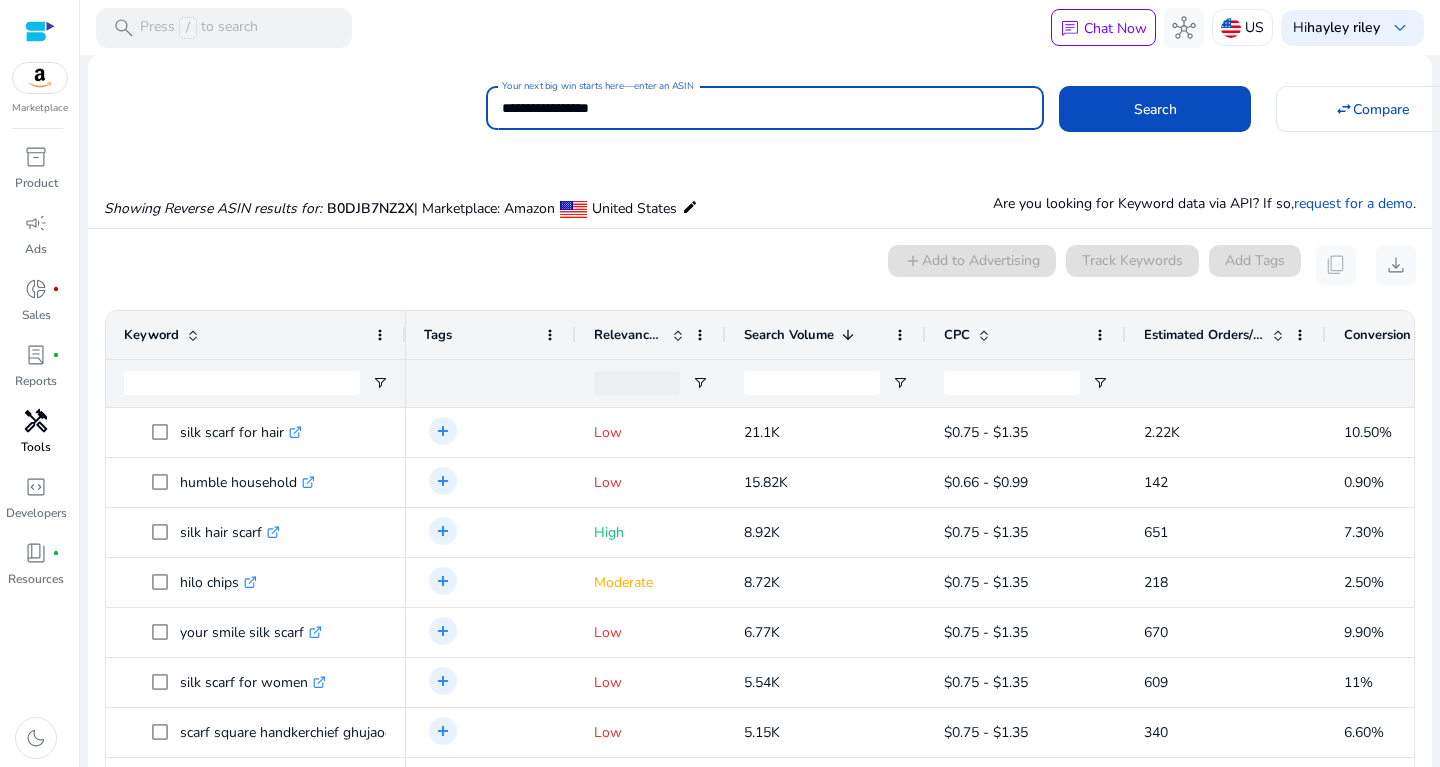 type on "**********" 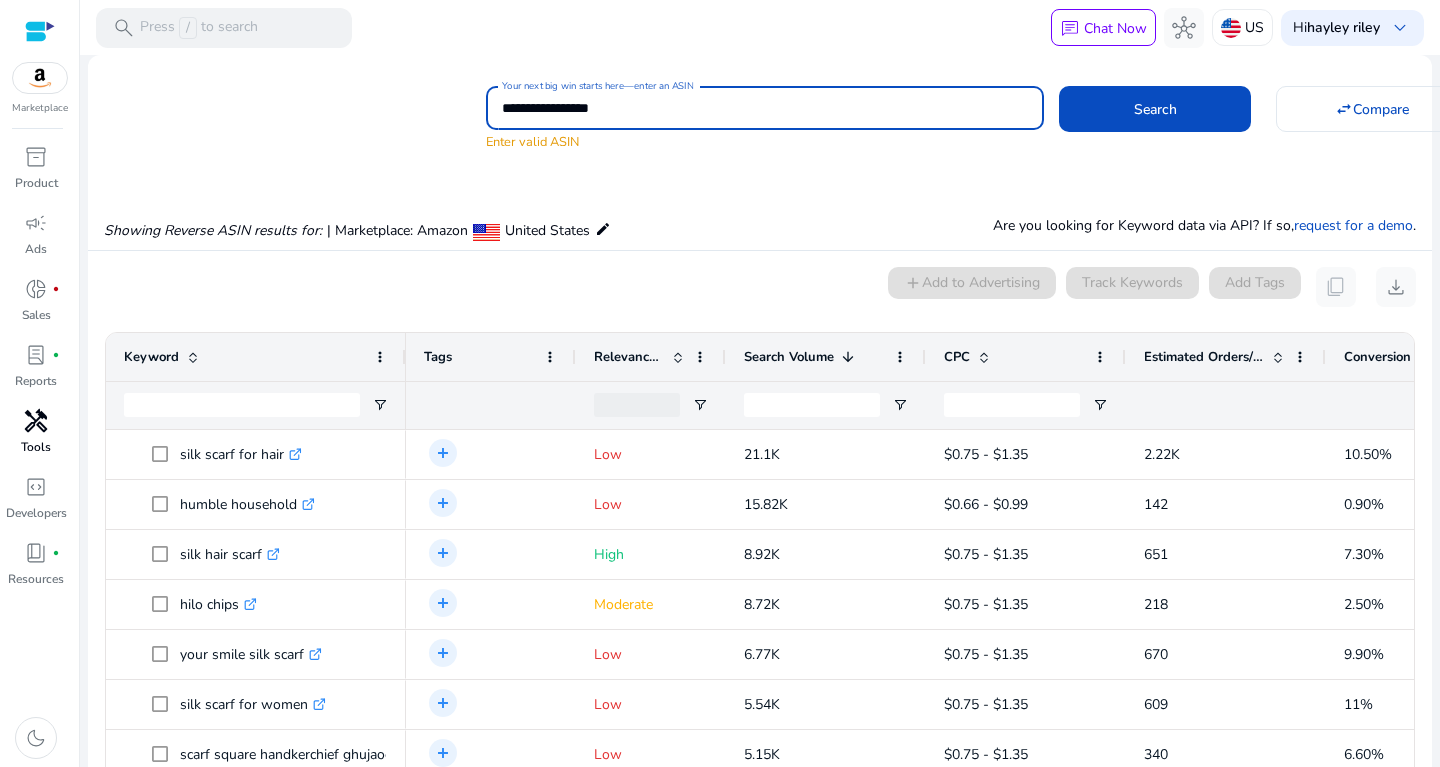 drag, startPoint x: 641, startPoint y: 115, endPoint x: 391, endPoint y: 144, distance: 251.67638 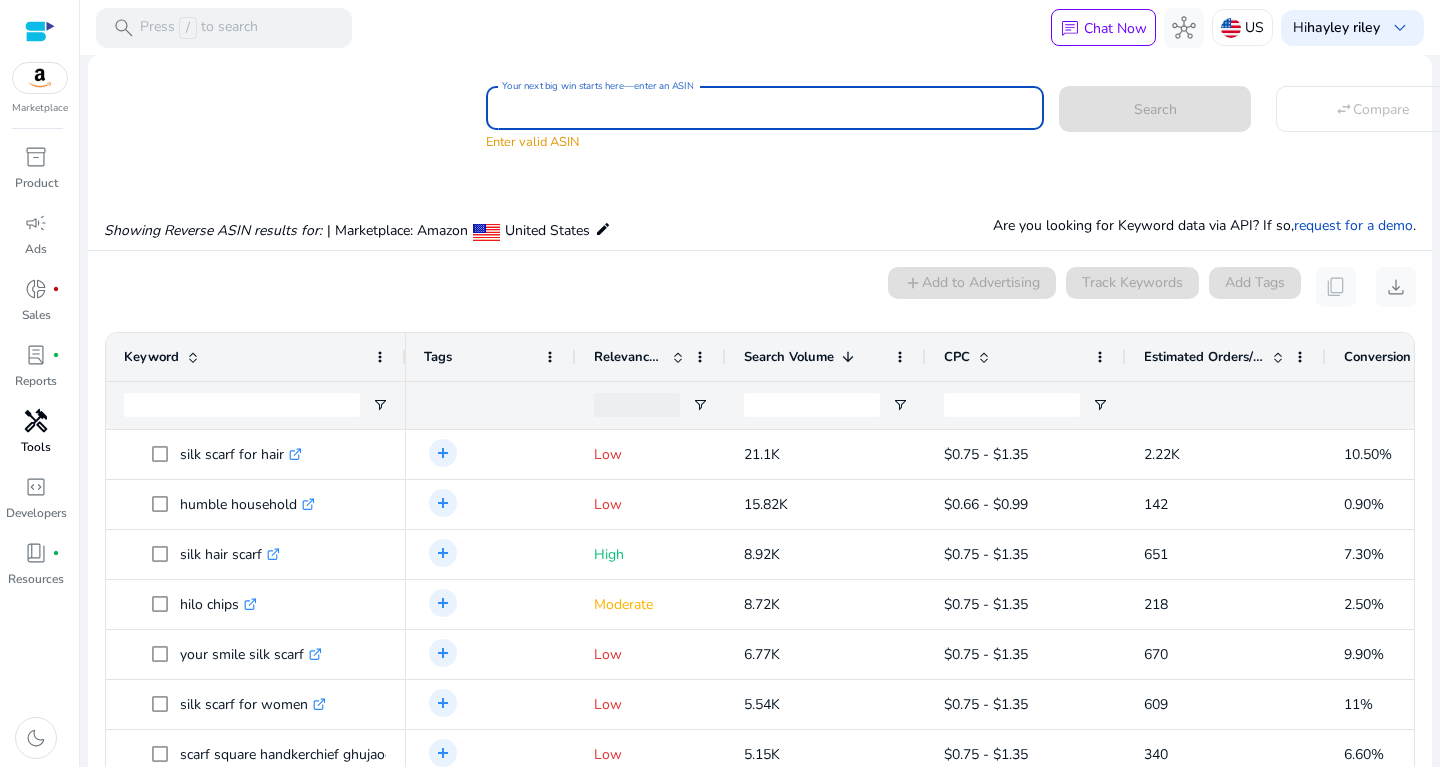 click on "Your next big win starts here—enter an ASIN" at bounding box center (765, 108) 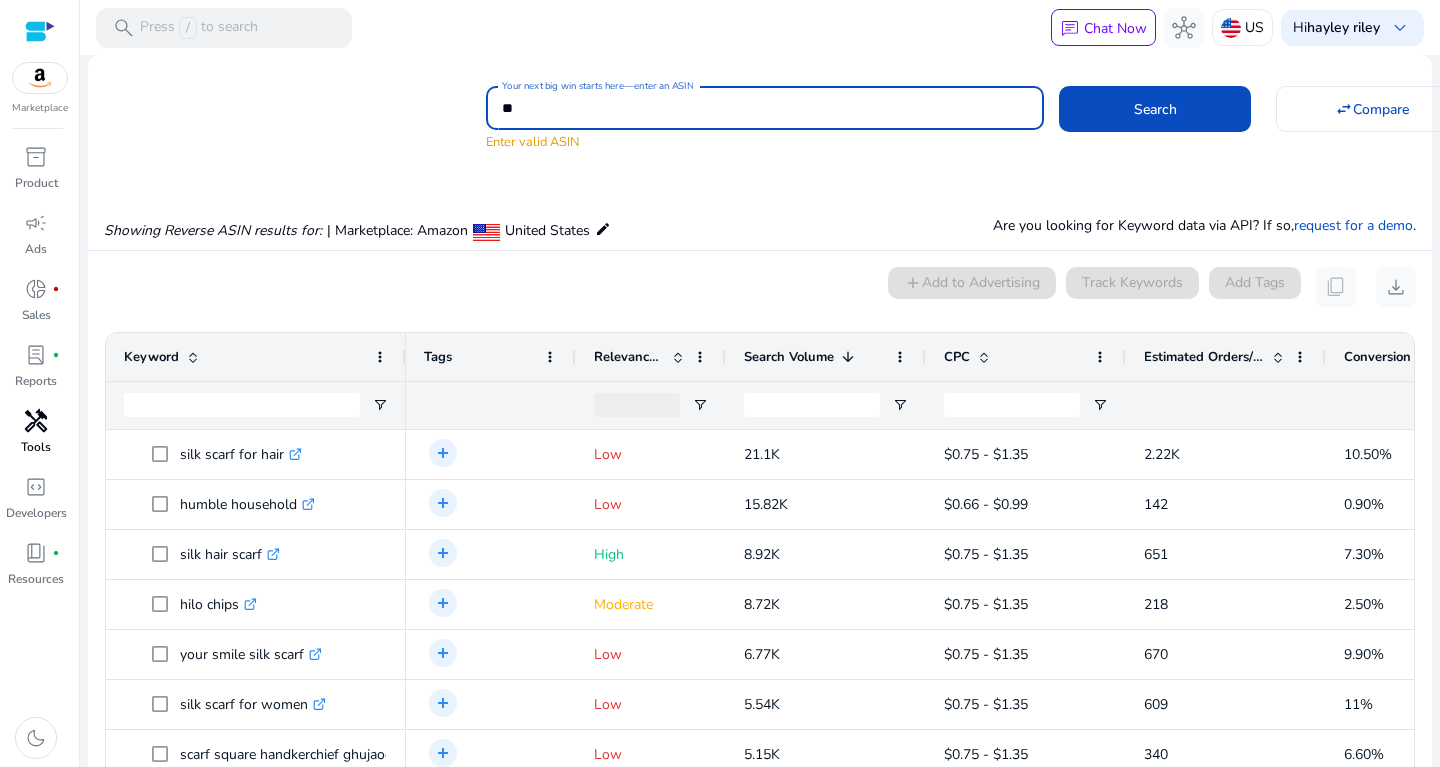 type on "*" 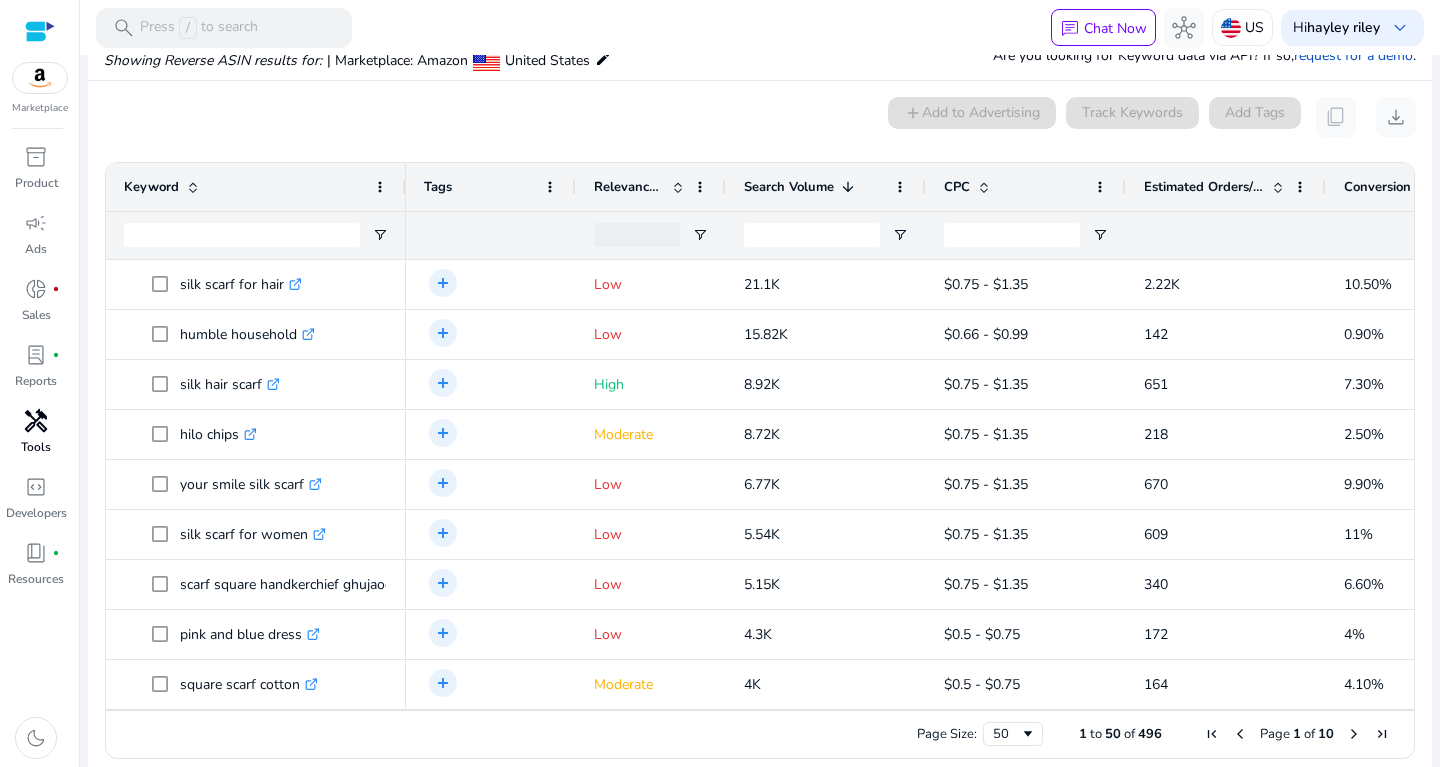 scroll, scrollTop: 187, scrollLeft: 0, axis: vertical 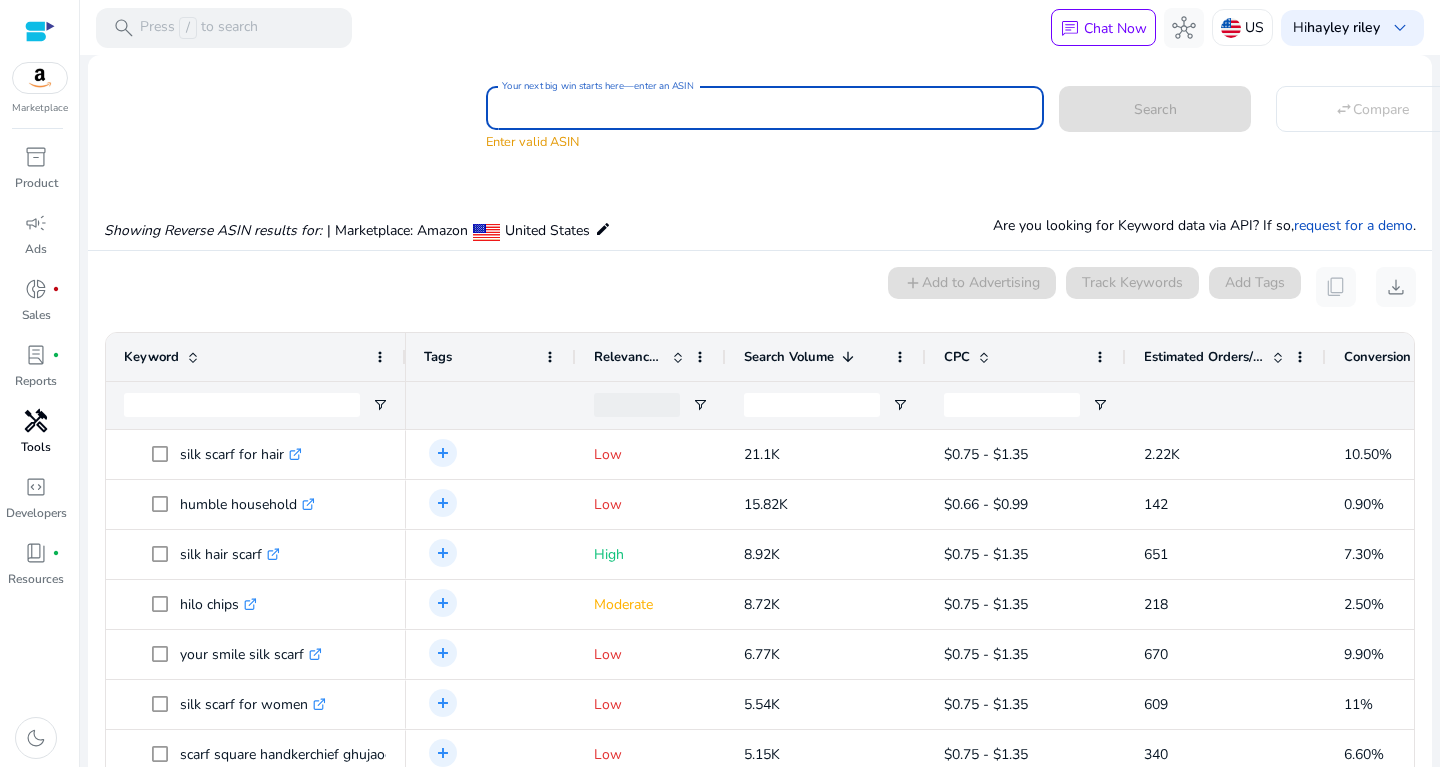 paste on "**********" 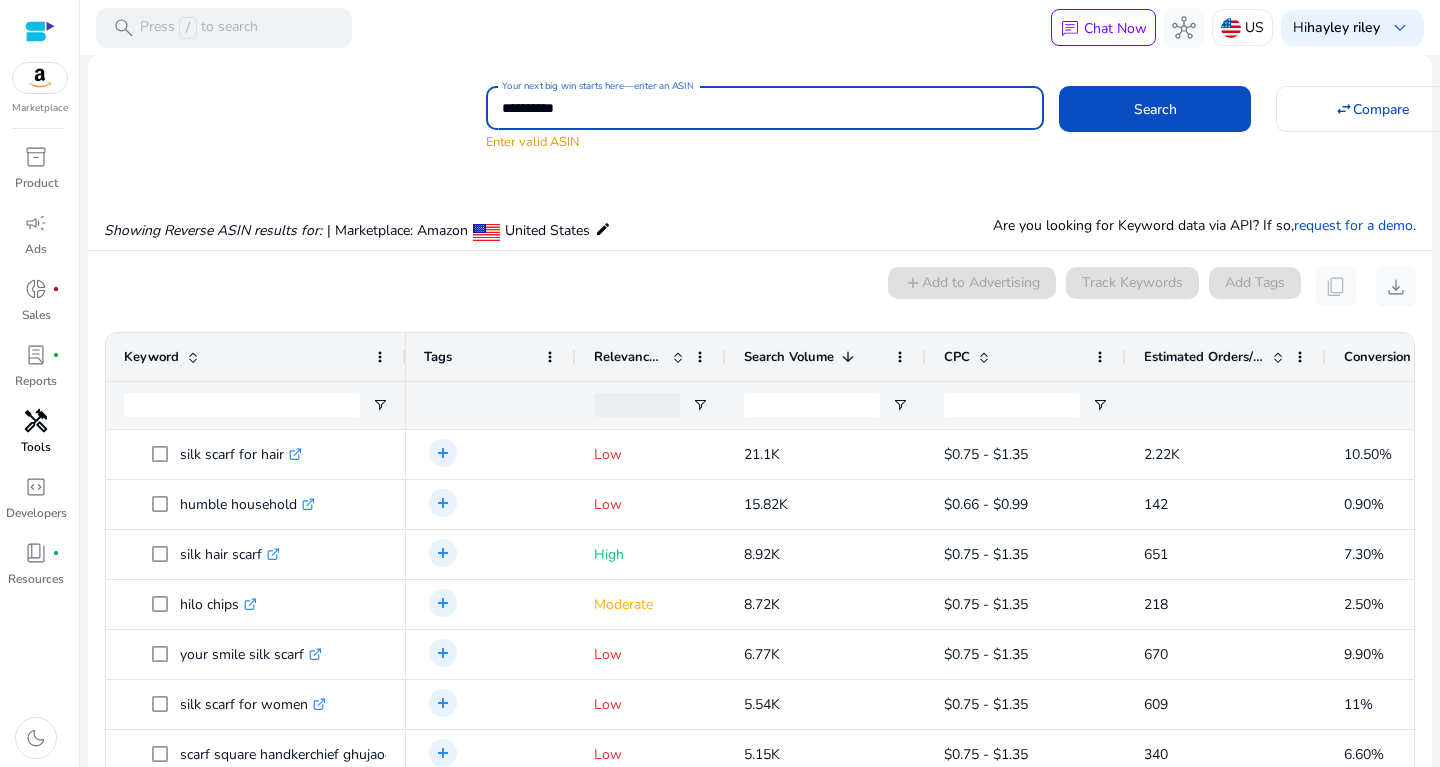 click on "Search" 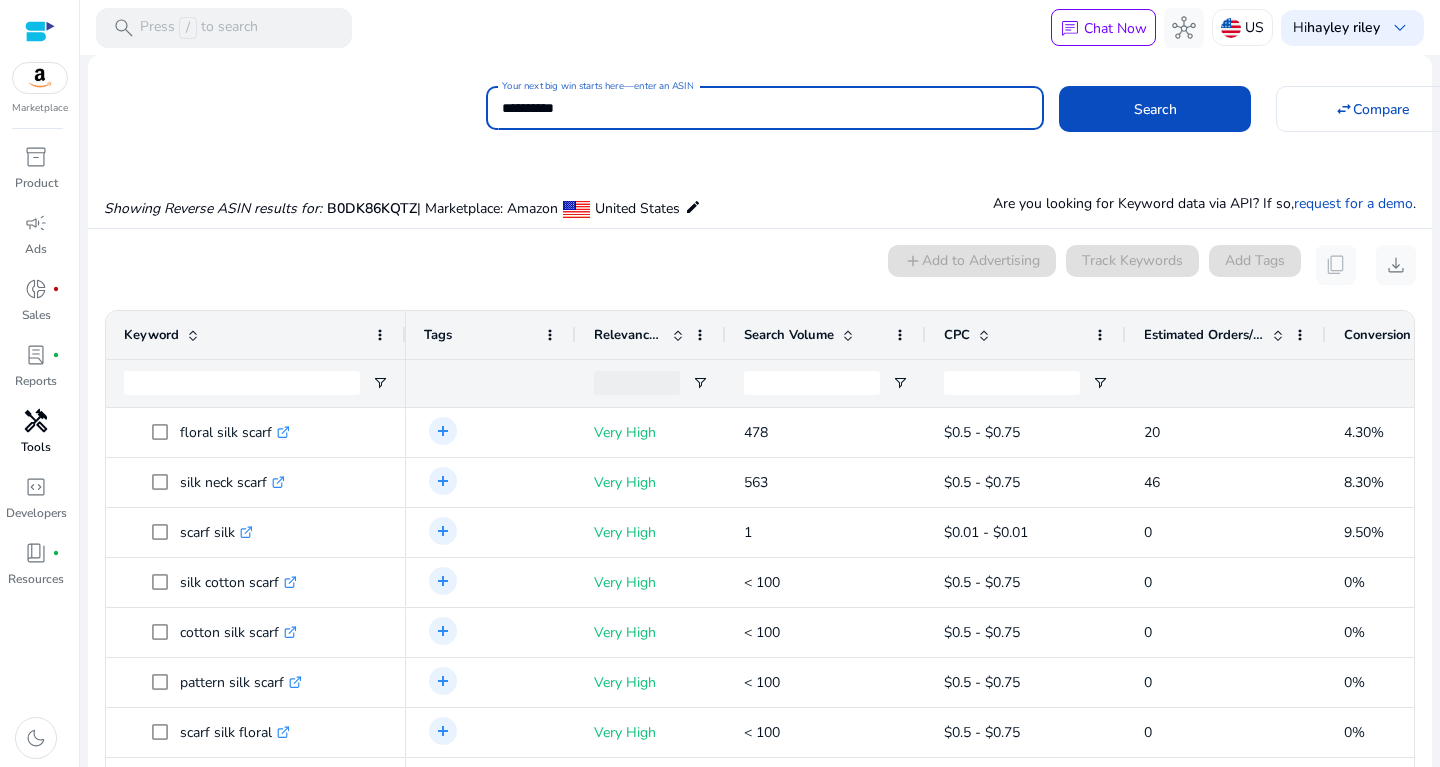 click 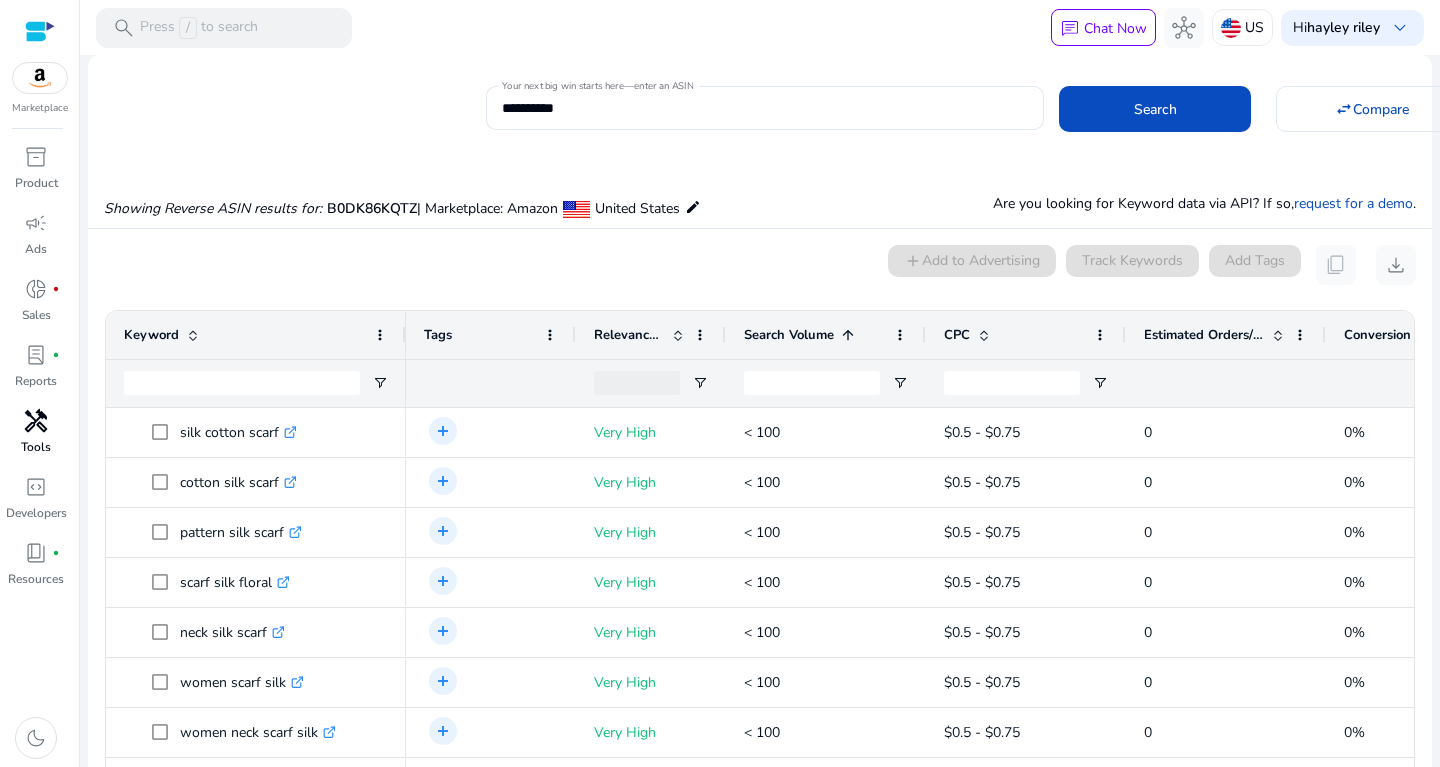 click 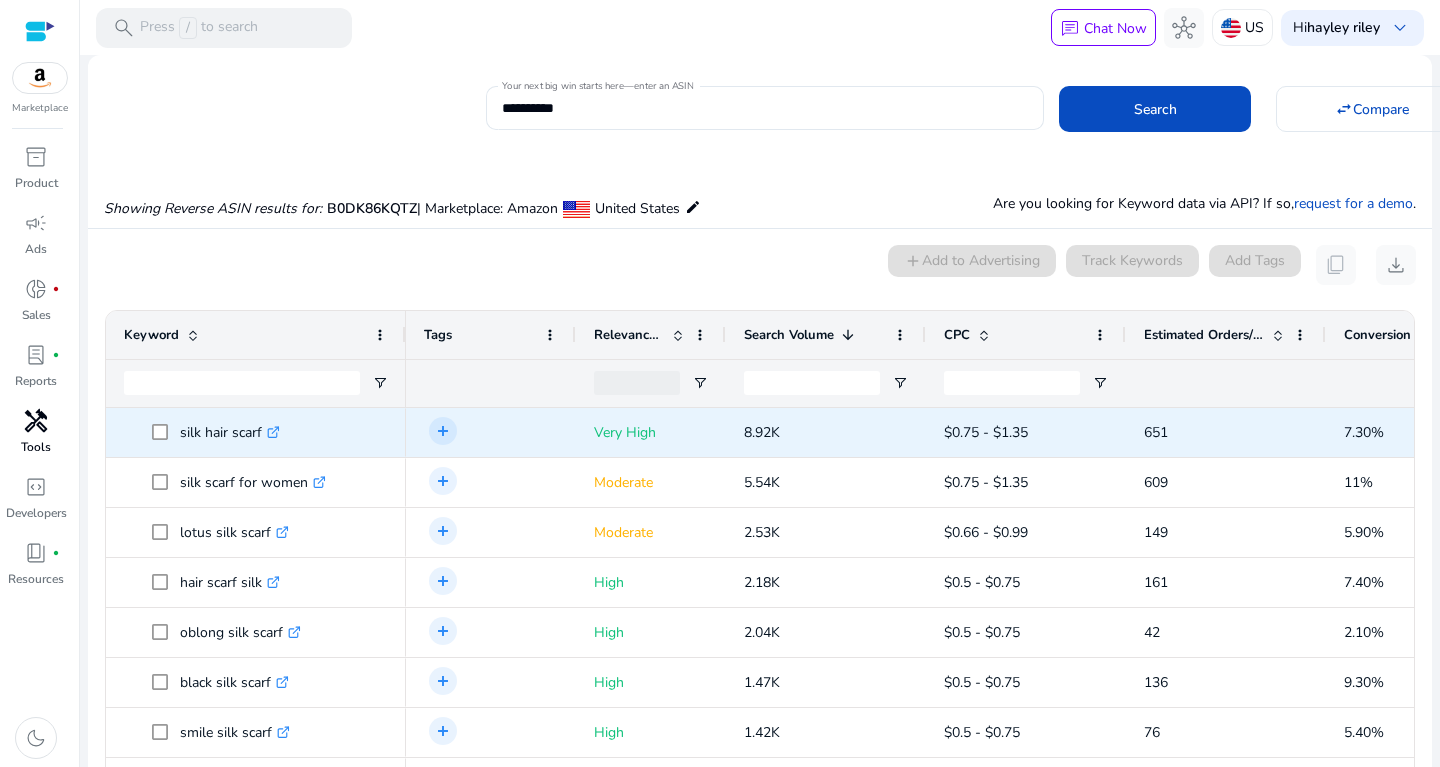 scroll, scrollTop: 35, scrollLeft: 0, axis: vertical 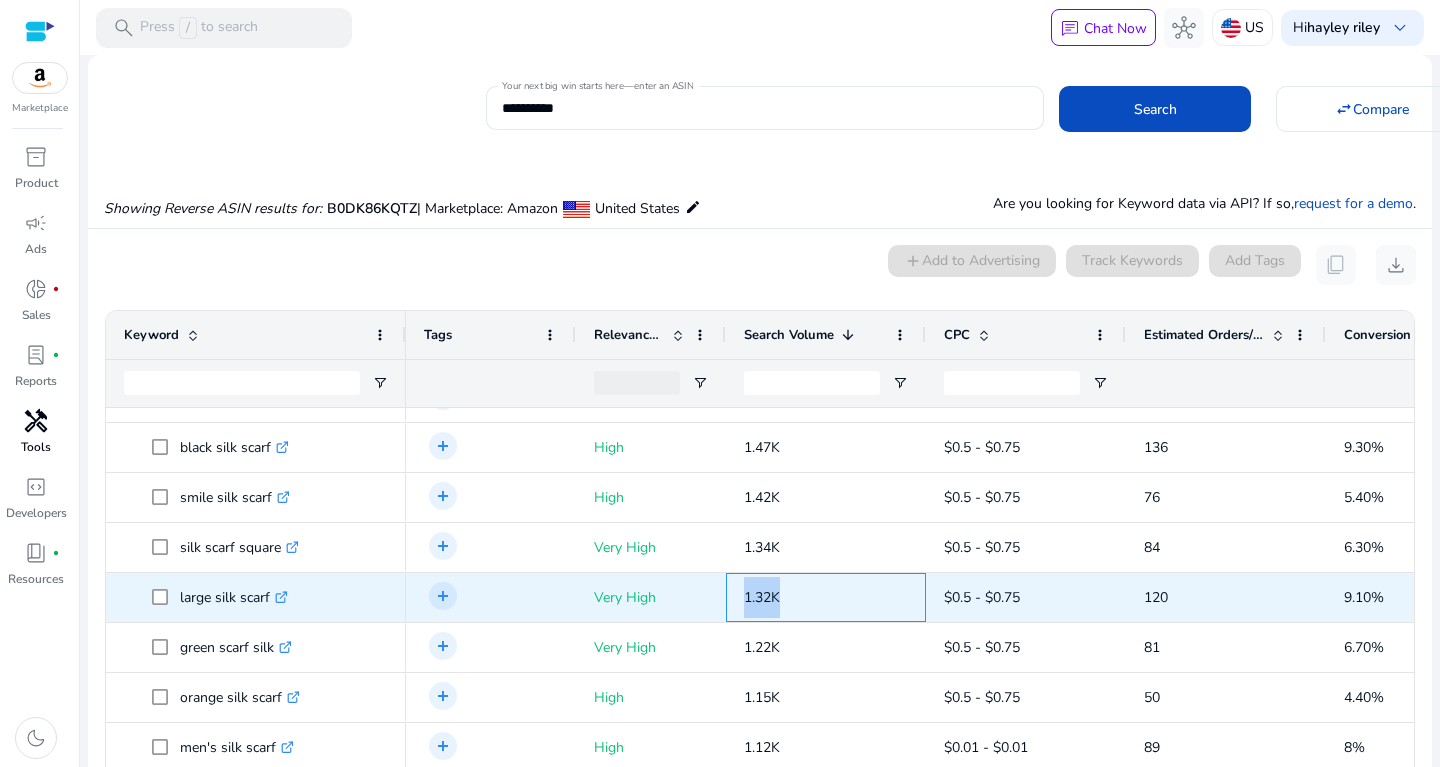 drag, startPoint x: 741, startPoint y: 591, endPoint x: 815, endPoint y: 589, distance: 74.02702 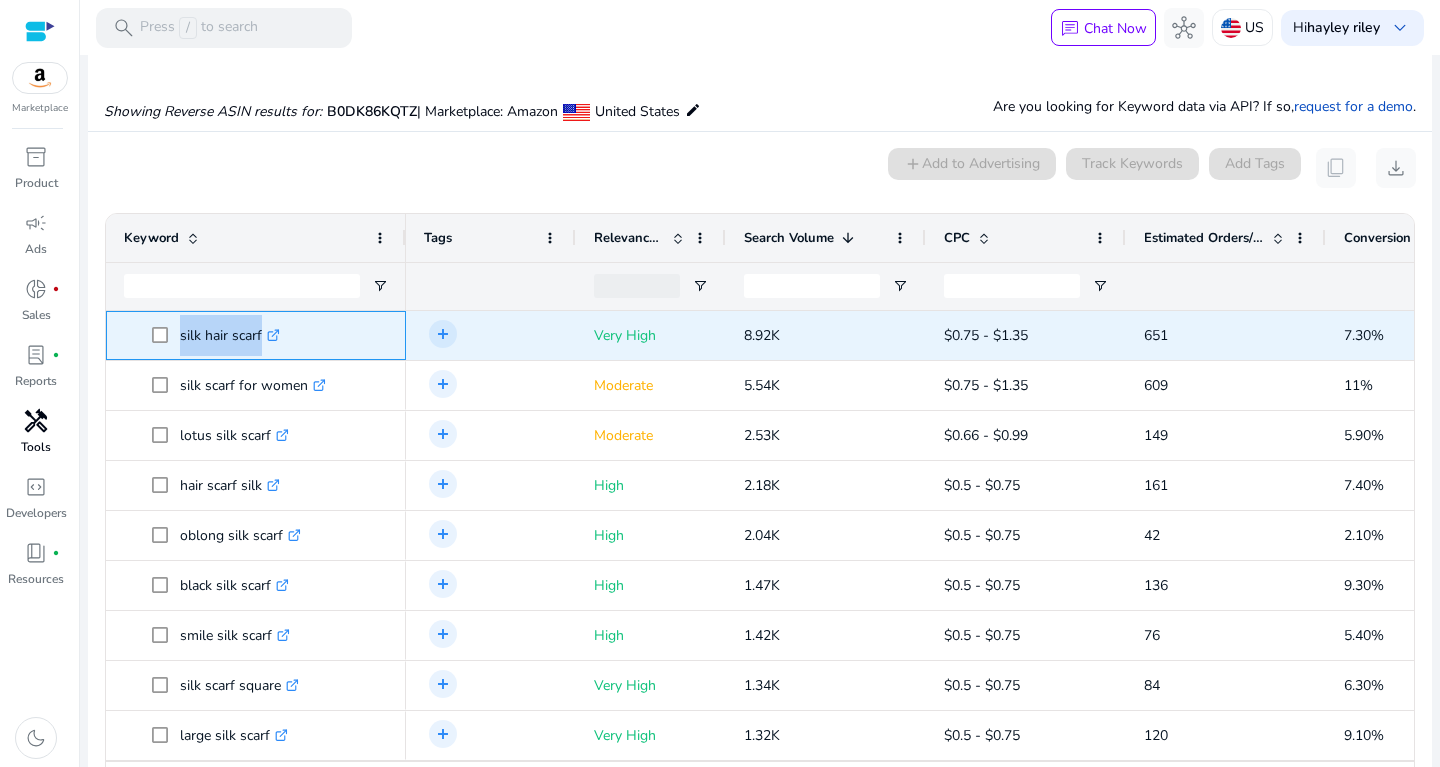 drag, startPoint x: 180, startPoint y: 329, endPoint x: 280, endPoint y: 336, distance: 100.2447 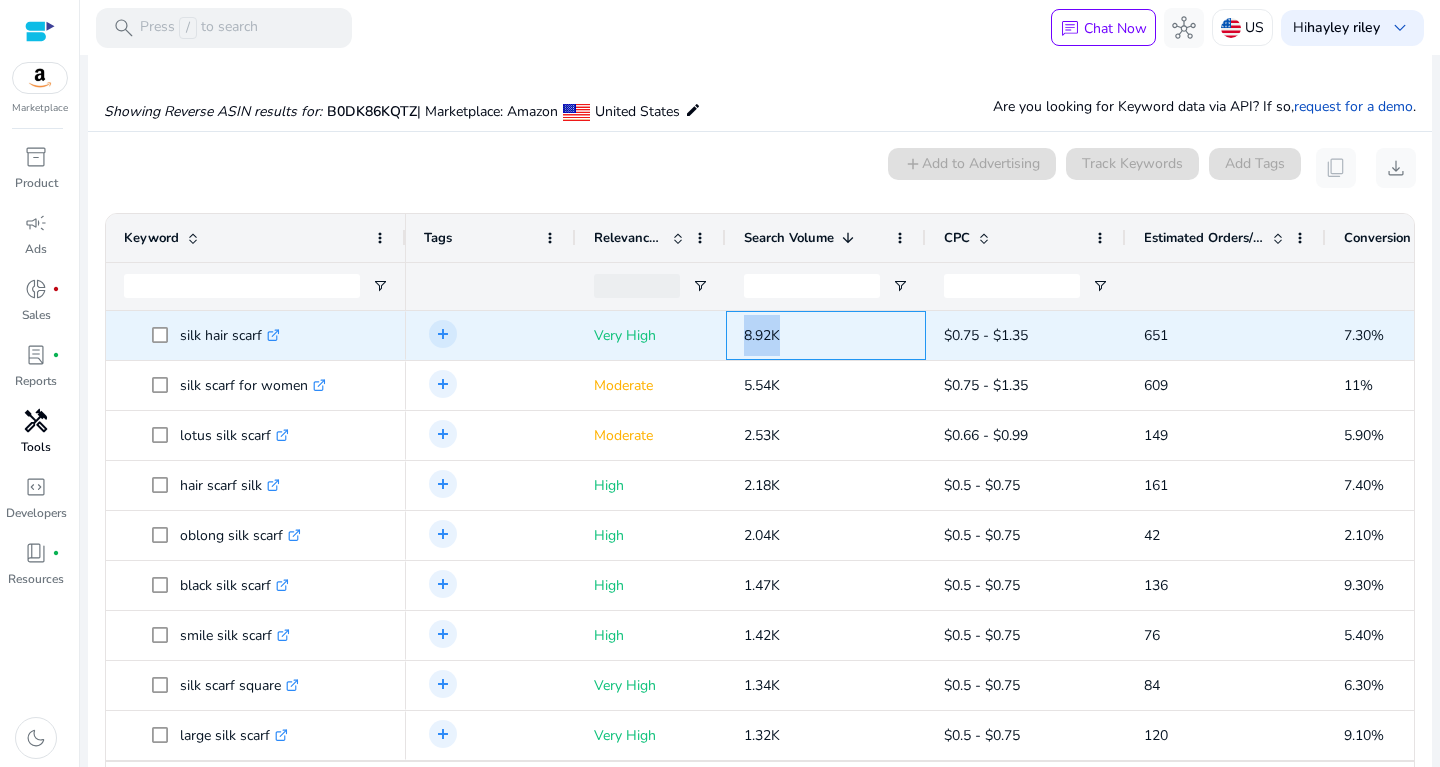 drag, startPoint x: 730, startPoint y: 328, endPoint x: 805, endPoint y: 336, distance: 75.42546 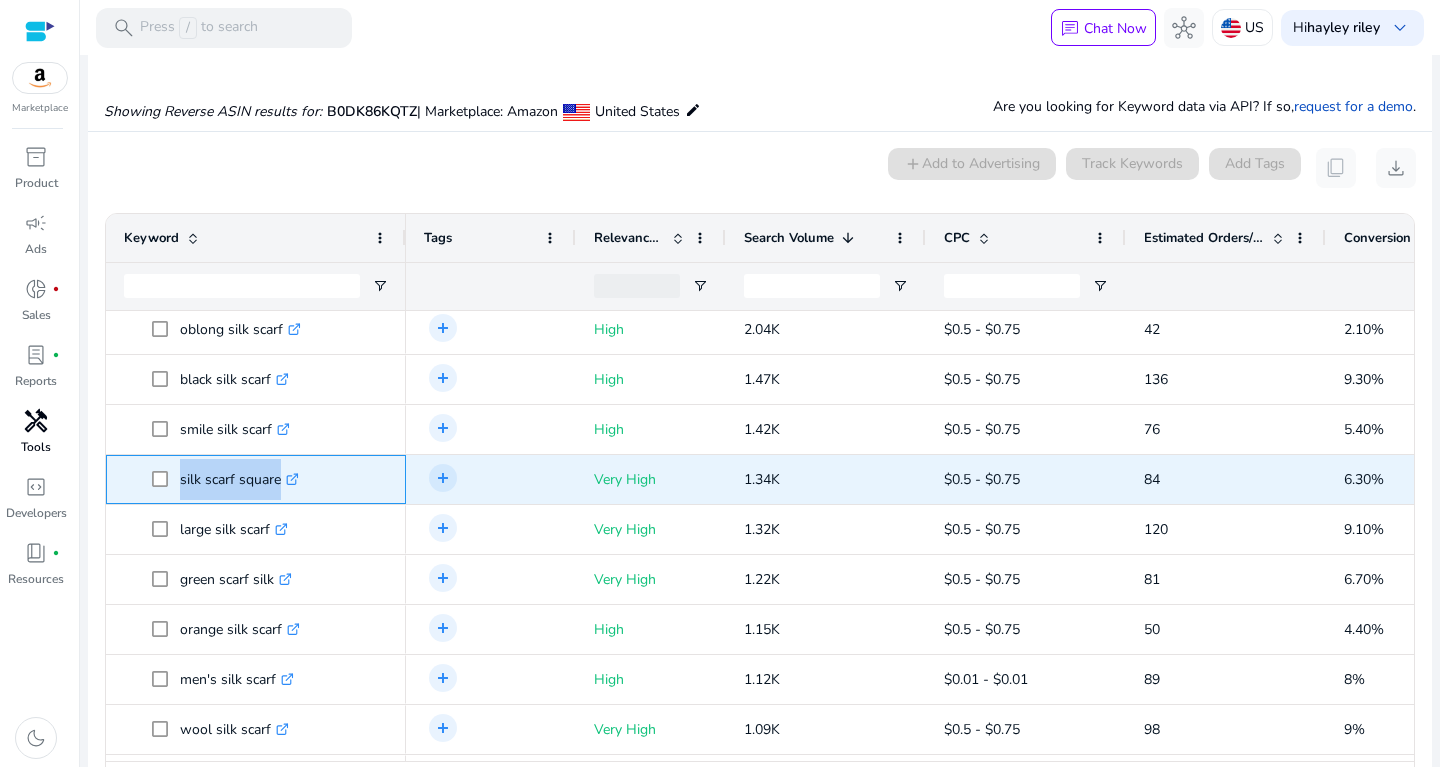 drag, startPoint x: 179, startPoint y: 474, endPoint x: 289, endPoint y: 479, distance: 110.11358 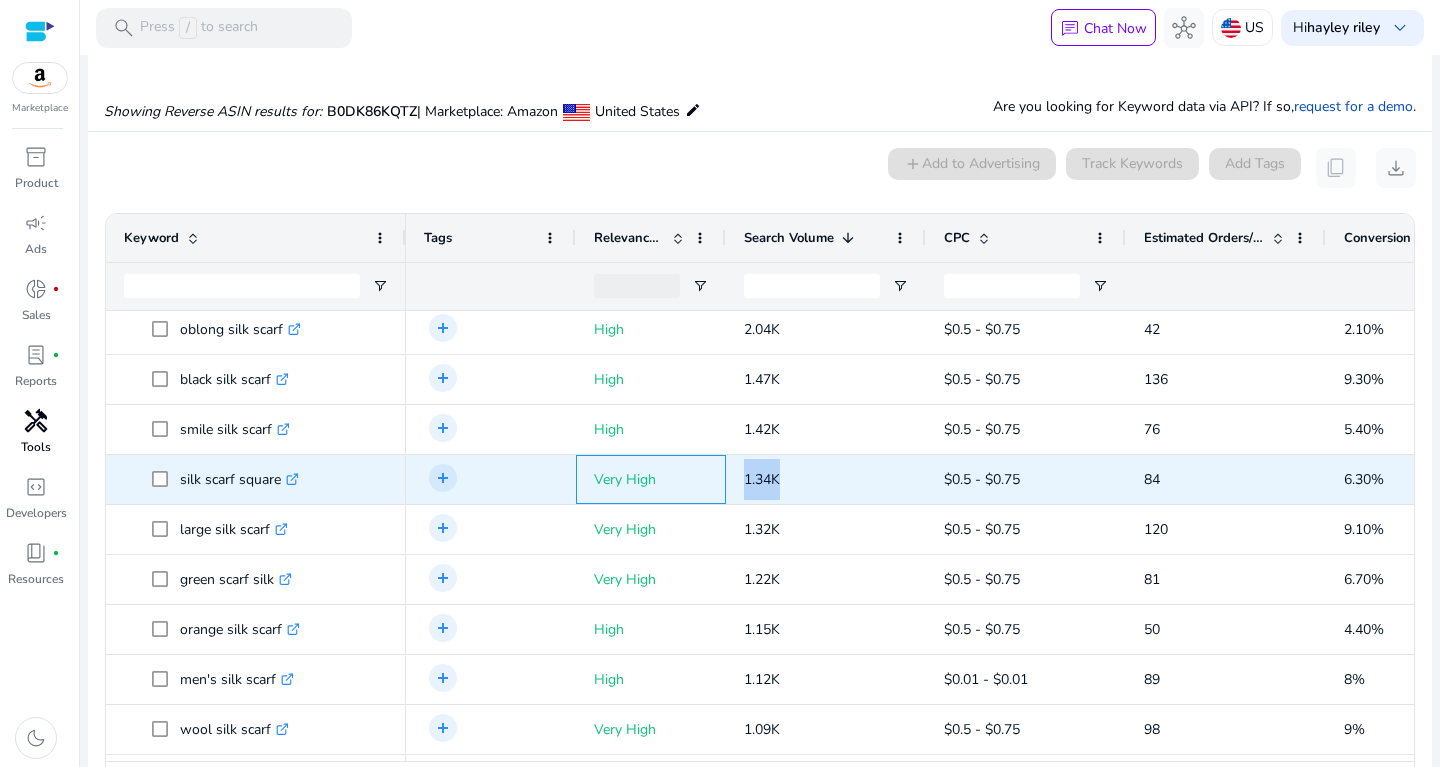 drag, startPoint x: 713, startPoint y: 472, endPoint x: 805, endPoint y: 480, distance: 92.34717 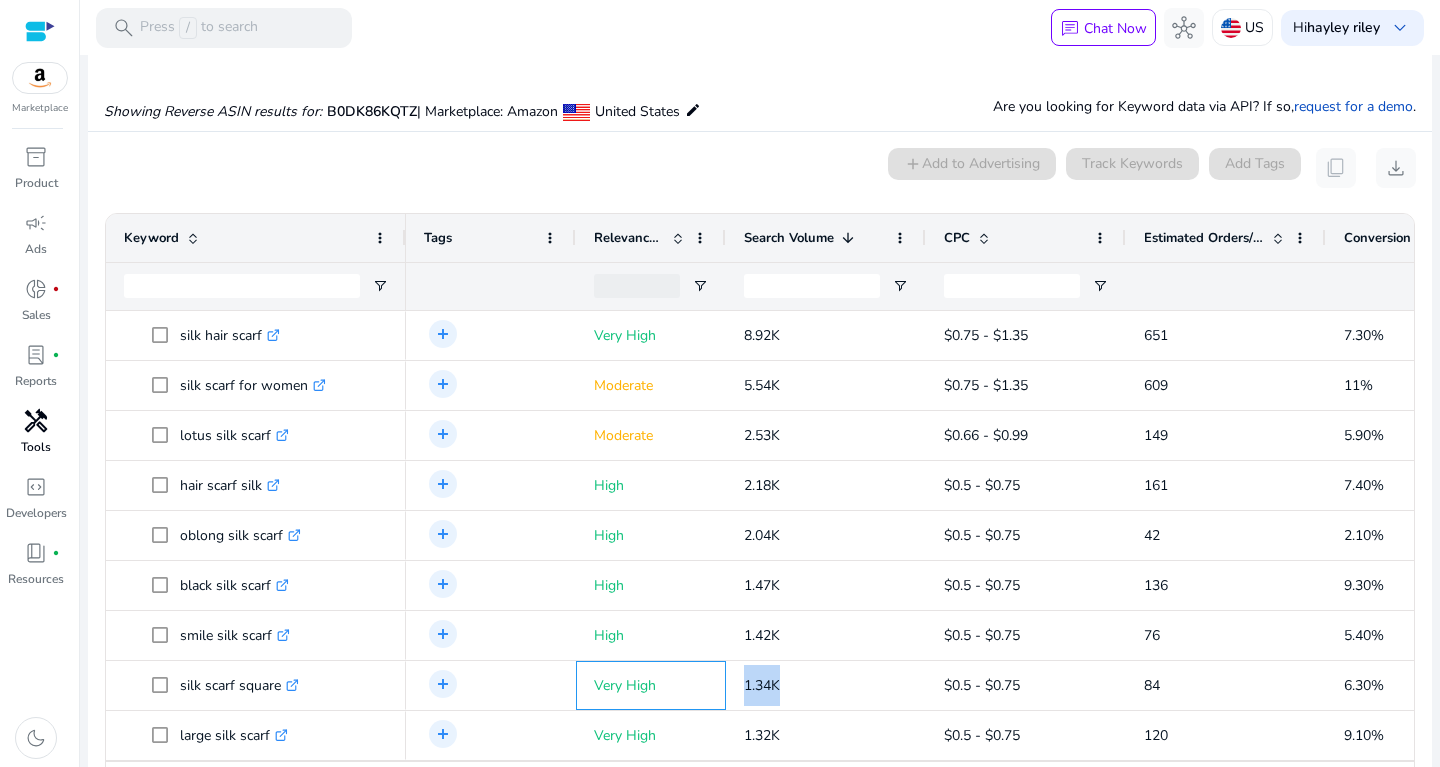 scroll, scrollTop: 0, scrollLeft: 0, axis: both 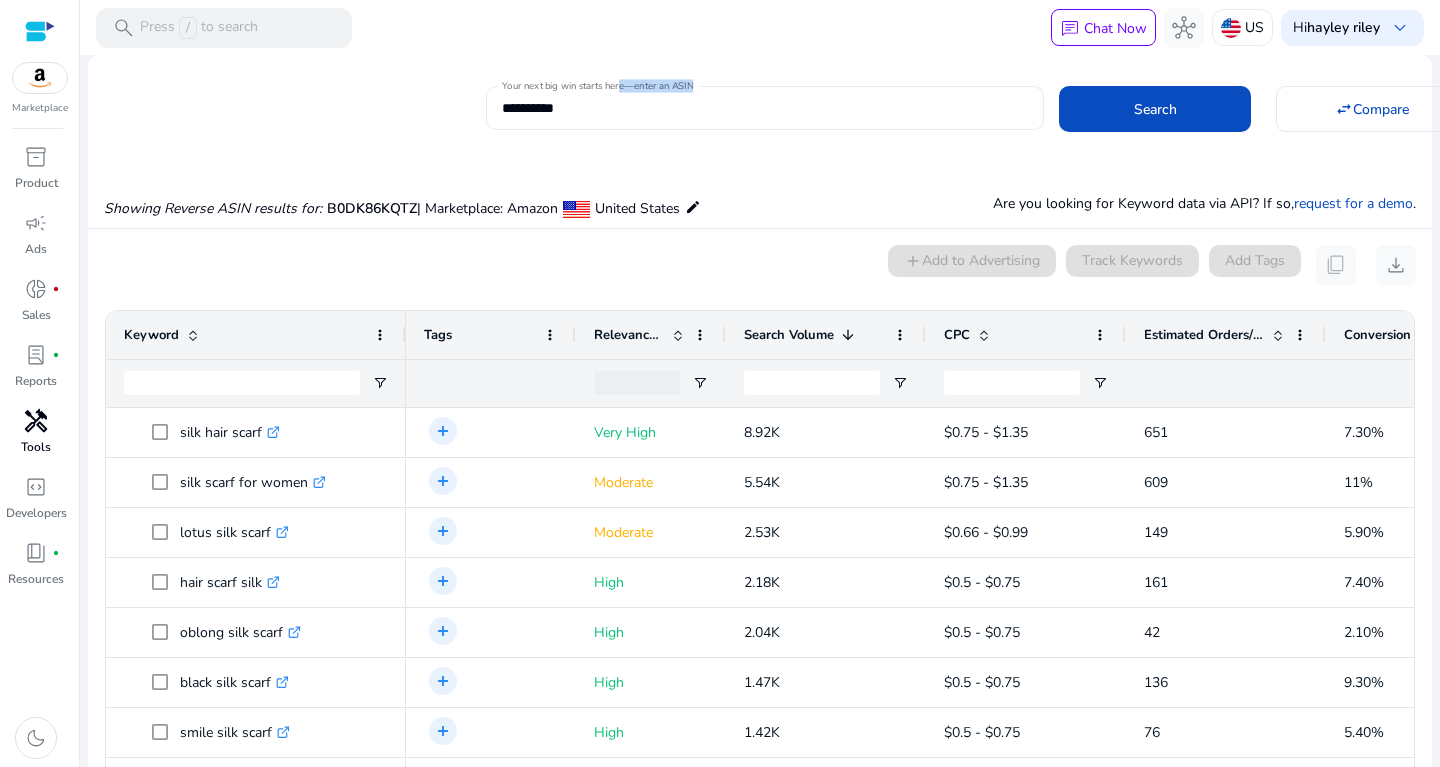 drag, startPoint x: 615, startPoint y: 93, endPoint x: 455, endPoint y: 91, distance: 160.0125 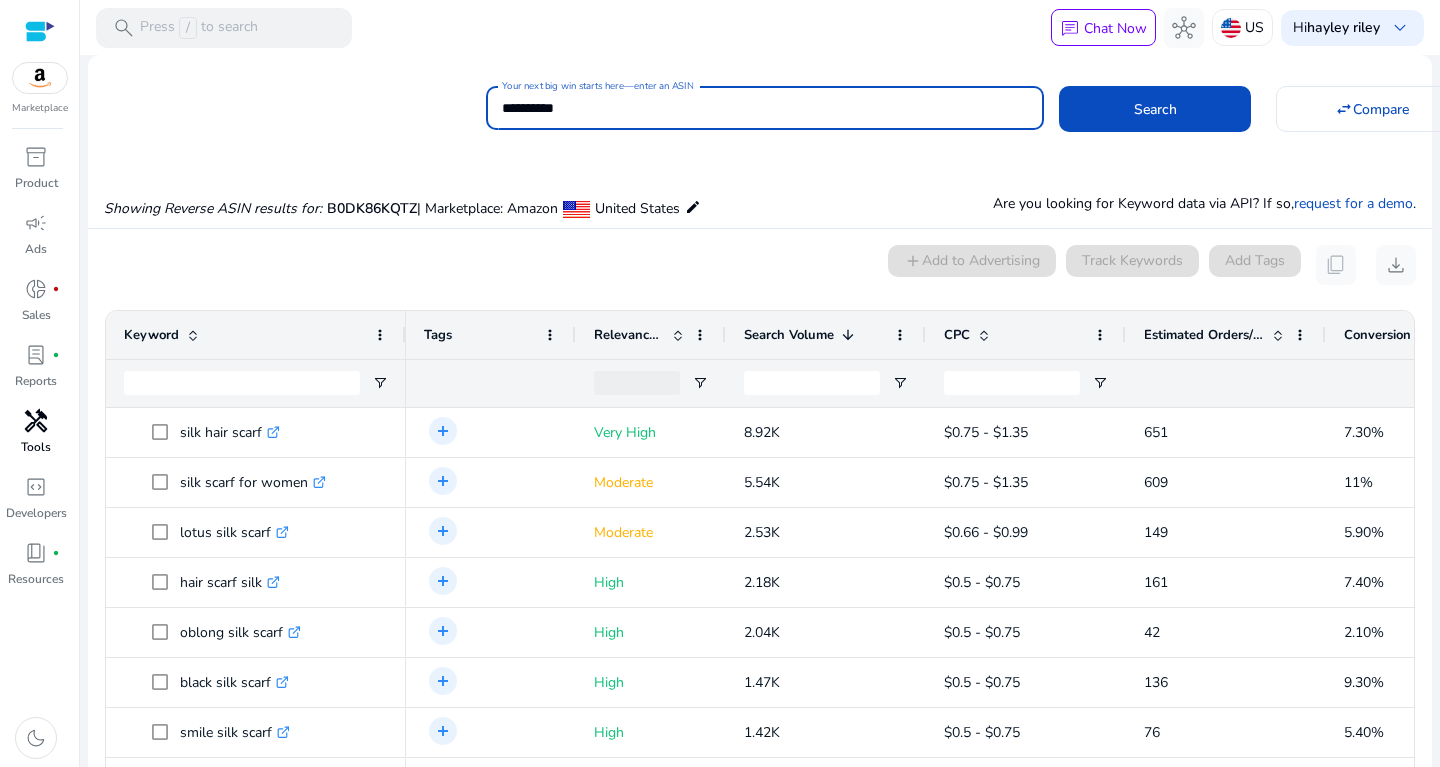 click on "**********" 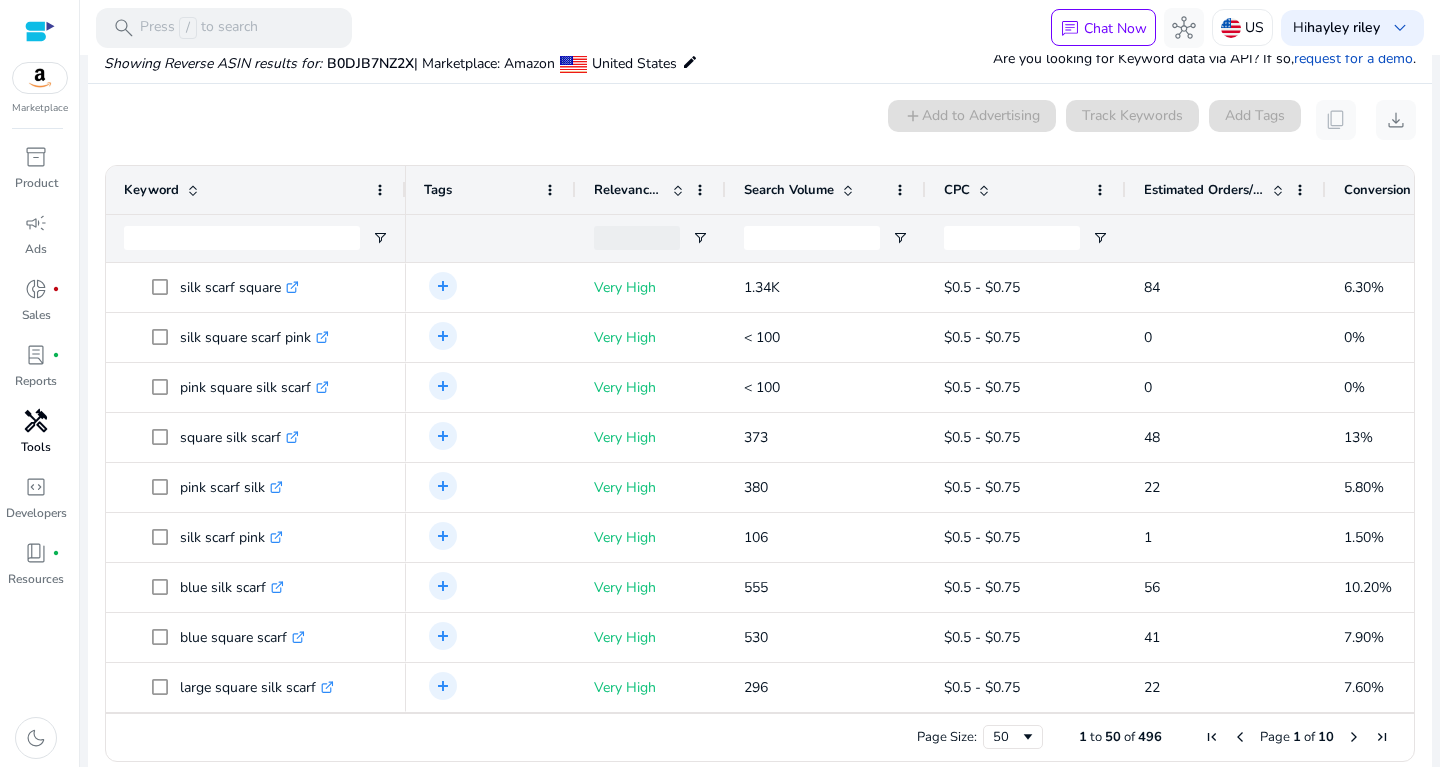 scroll, scrollTop: 146, scrollLeft: 0, axis: vertical 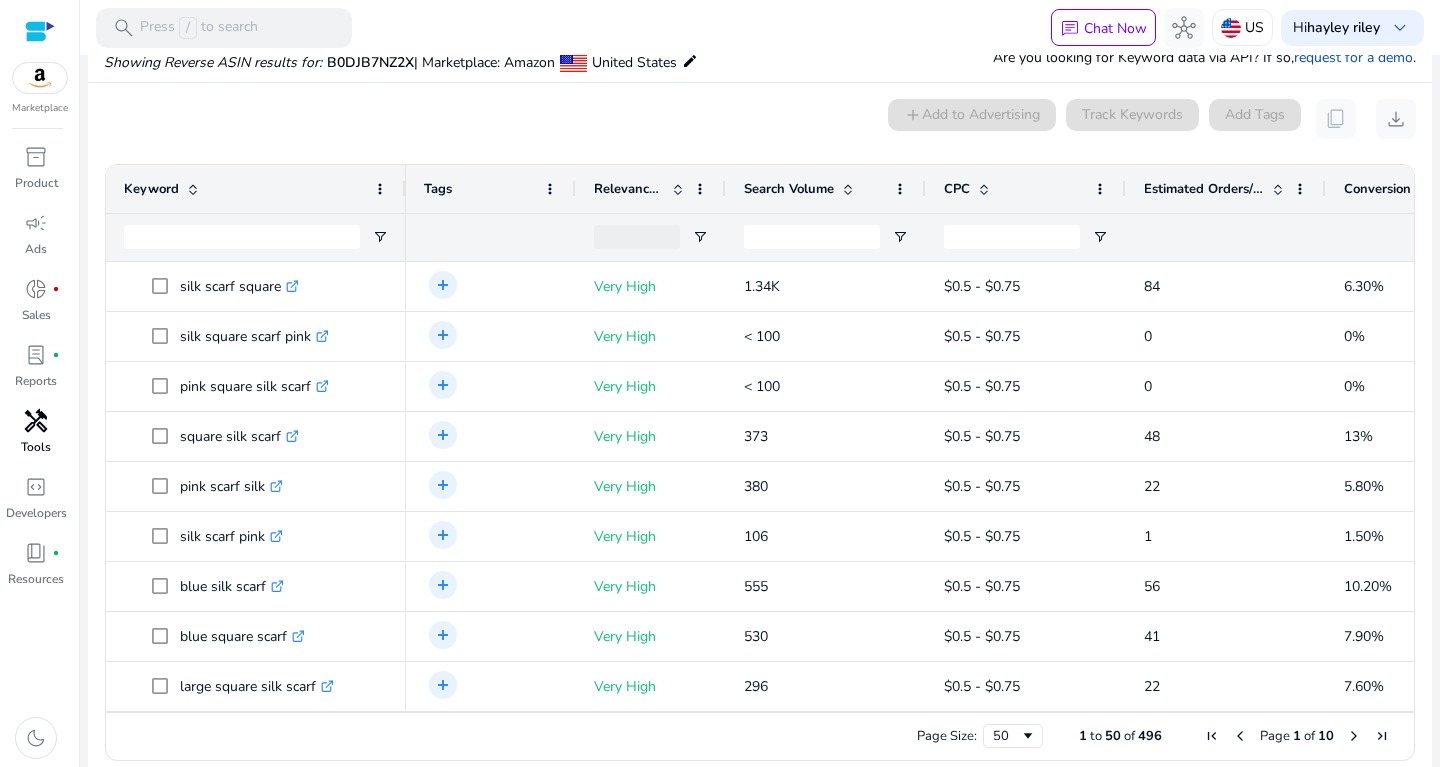 click on "Search Volume" 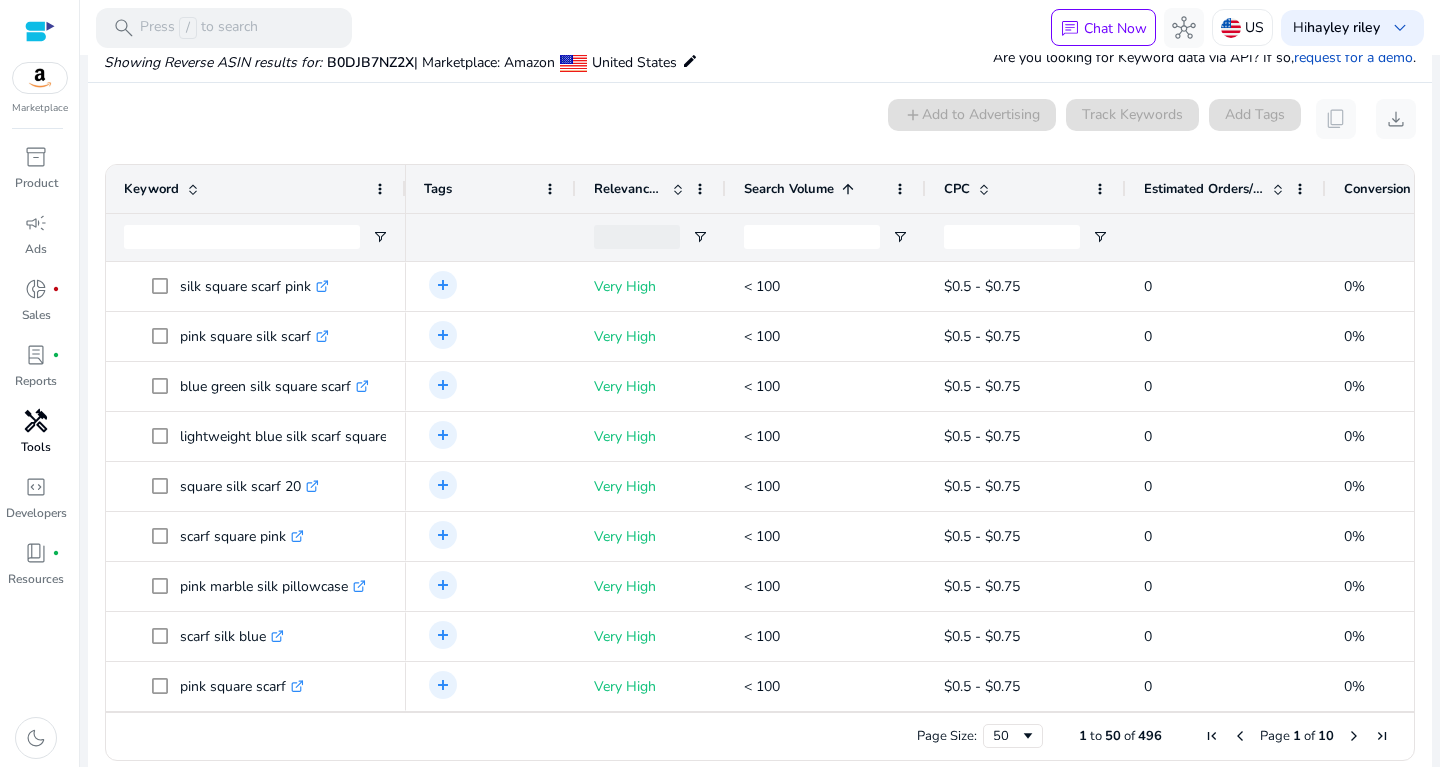 click 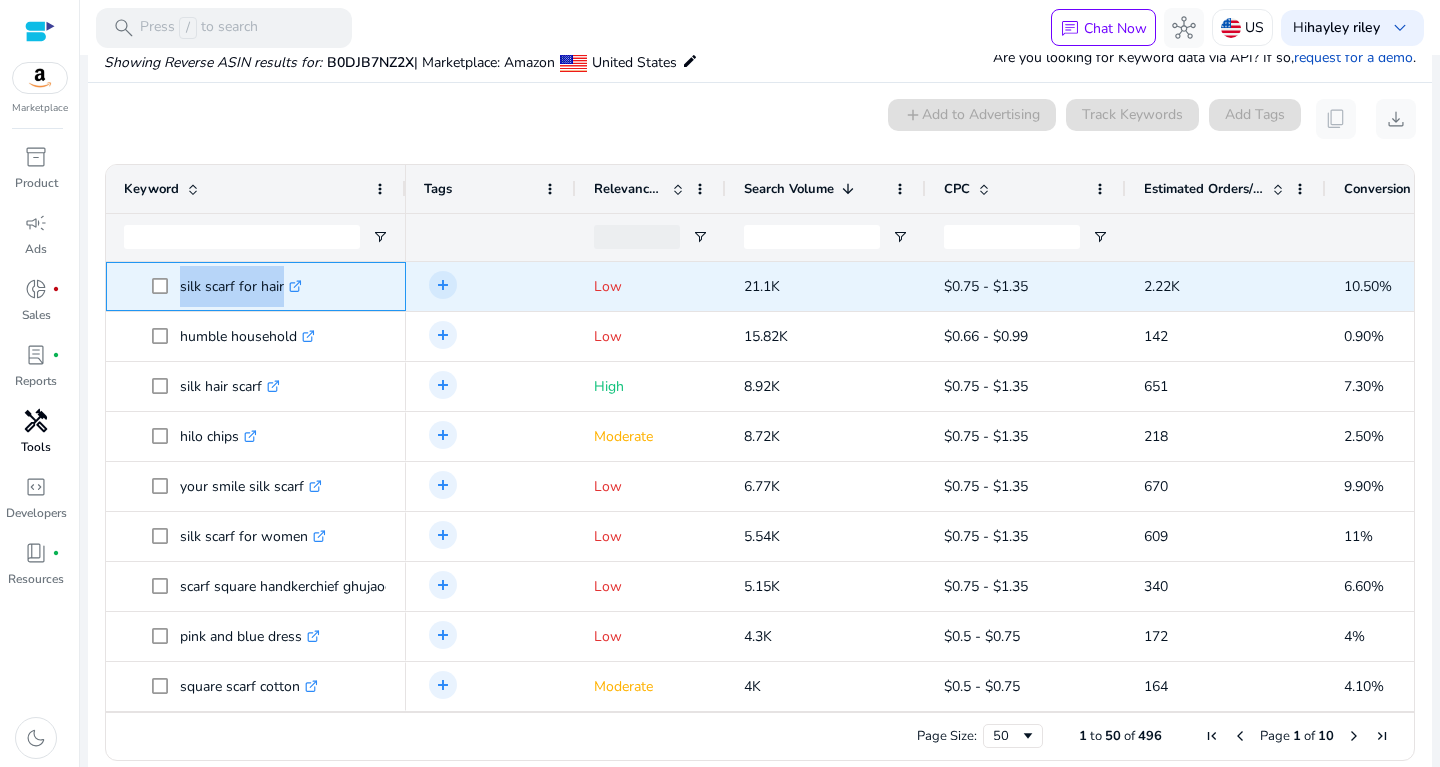 drag, startPoint x: 178, startPoint y: 275, endPoint x: 296, endPoint y: 278, distance: 118.03813 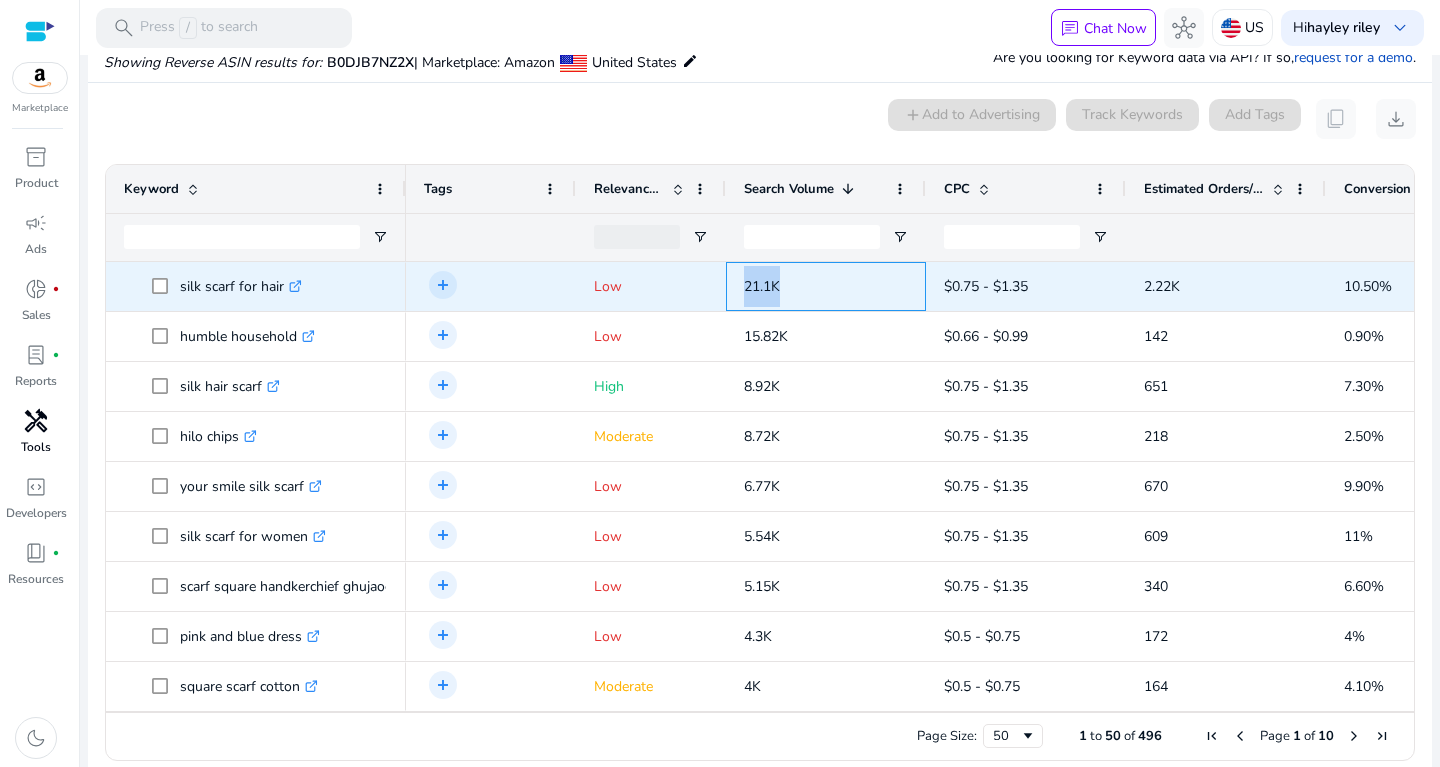 drag, startPoint x: 730, startPoint y: 289, endPoint x: 804, endPoint y: 294, distance: 74.168724 